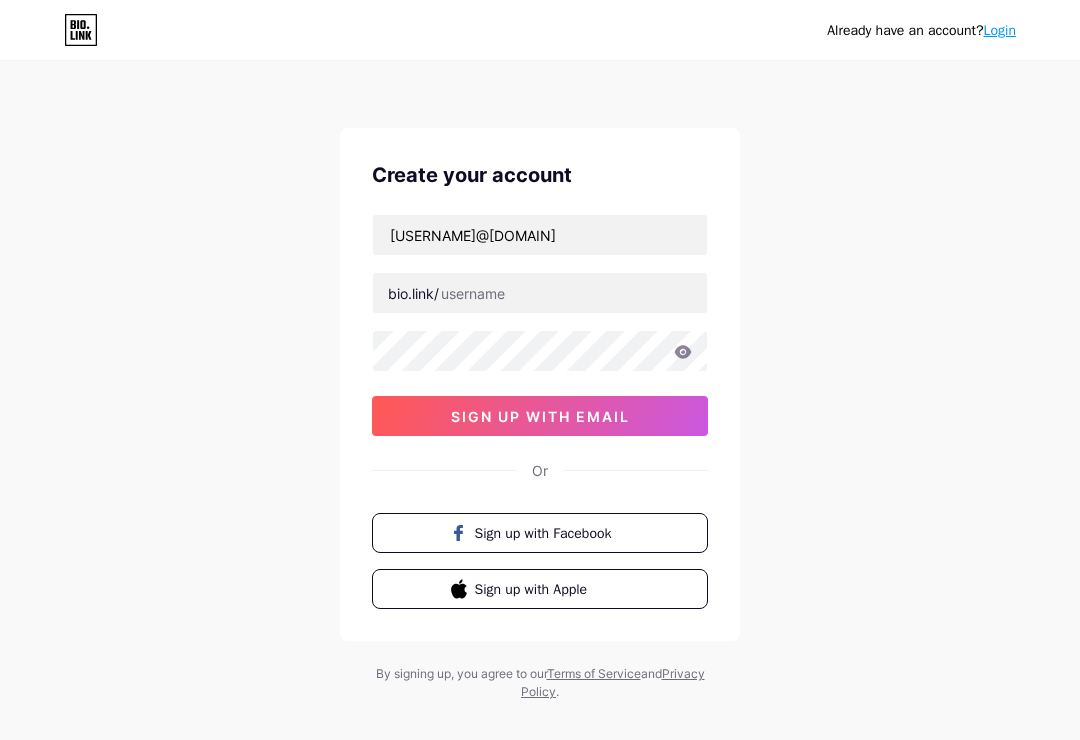 scroll, scrollTop: 0, scrollLeft: 0, axis: both 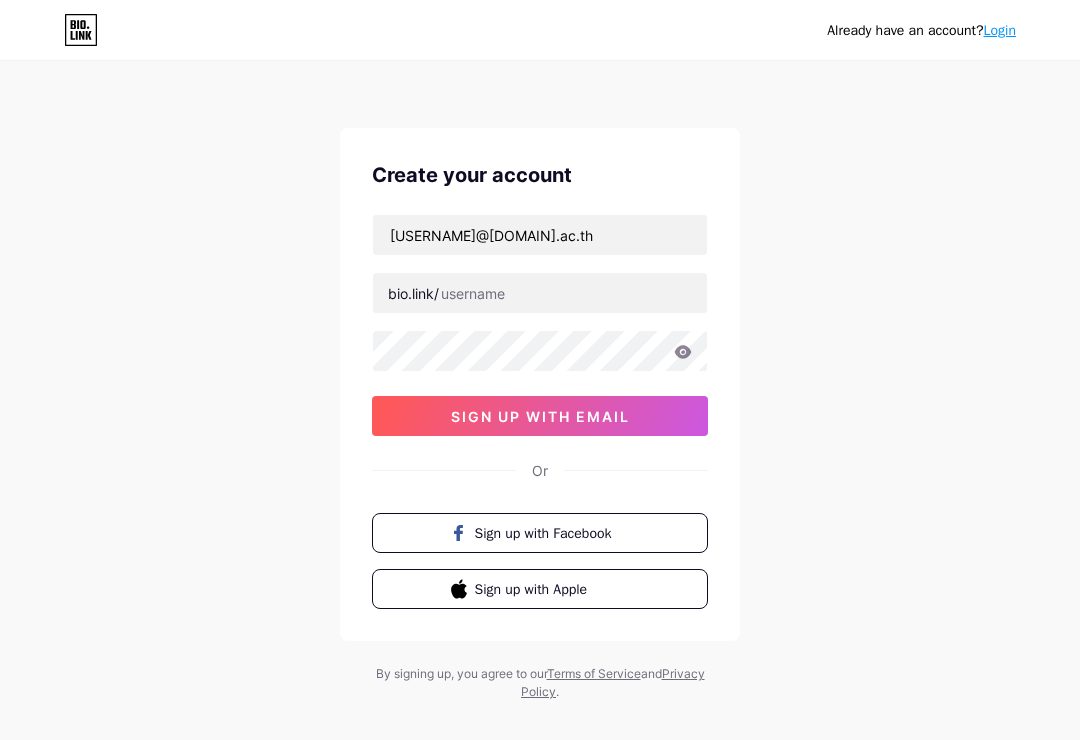 type on "[USERNAME]@[DOMAIN].ac.th" 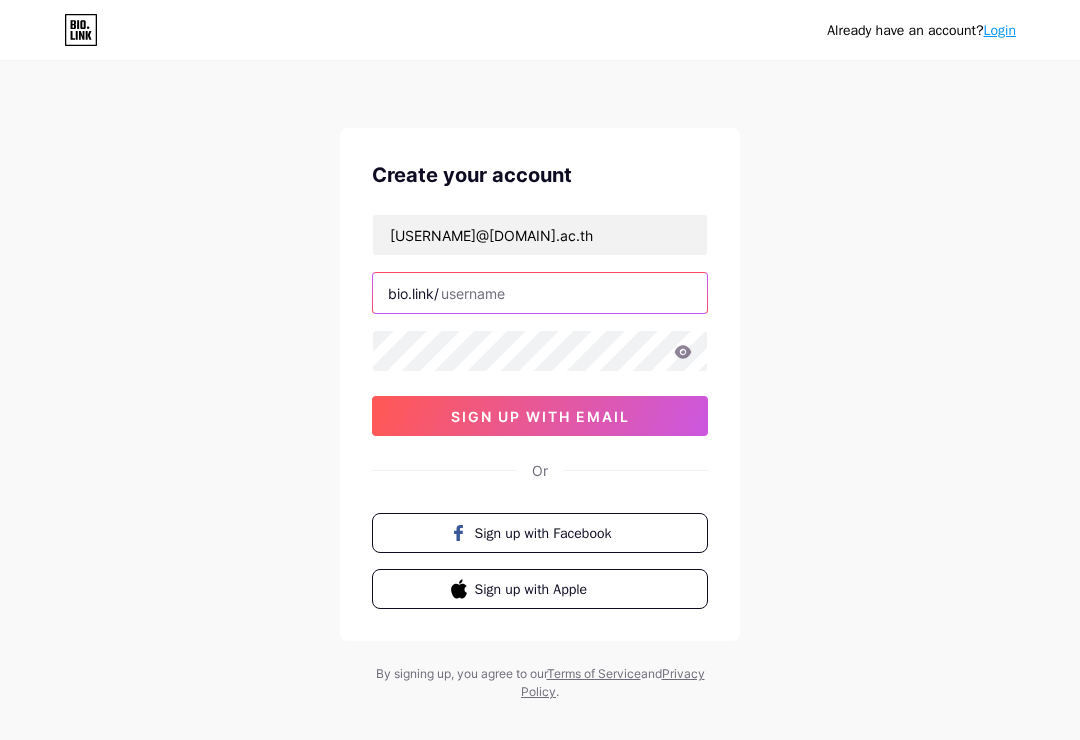 click at bounding box center [540, 293] 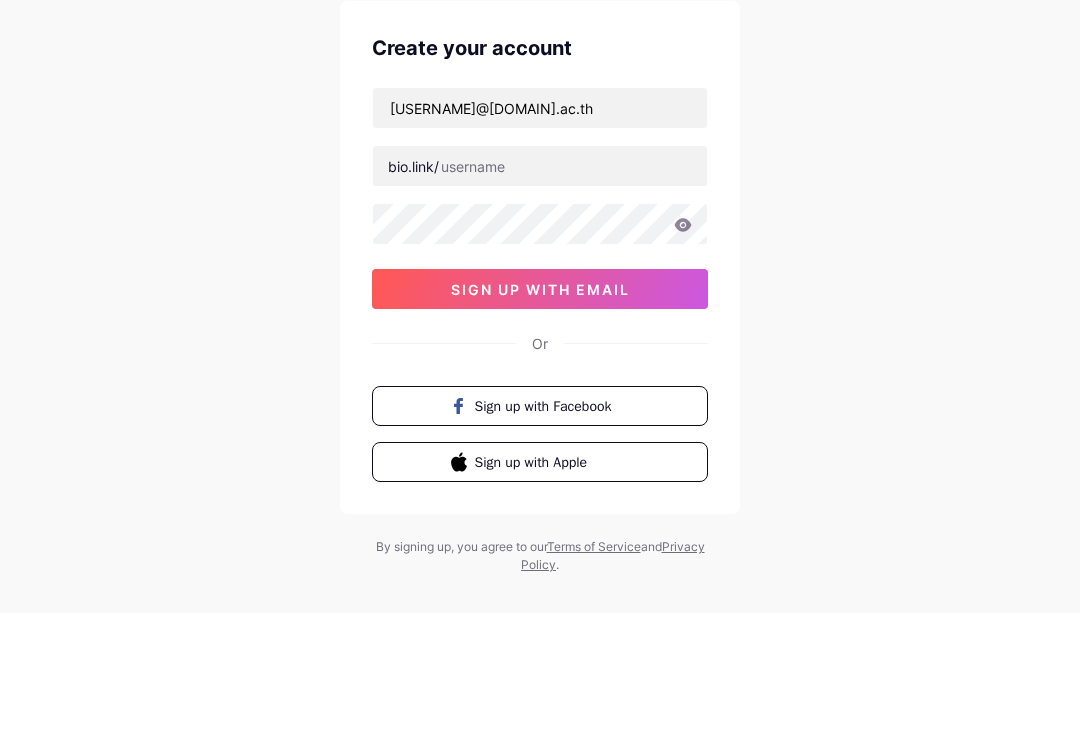 scroll, scrollTop: 31, scrollLeft: 0, axis: vertical 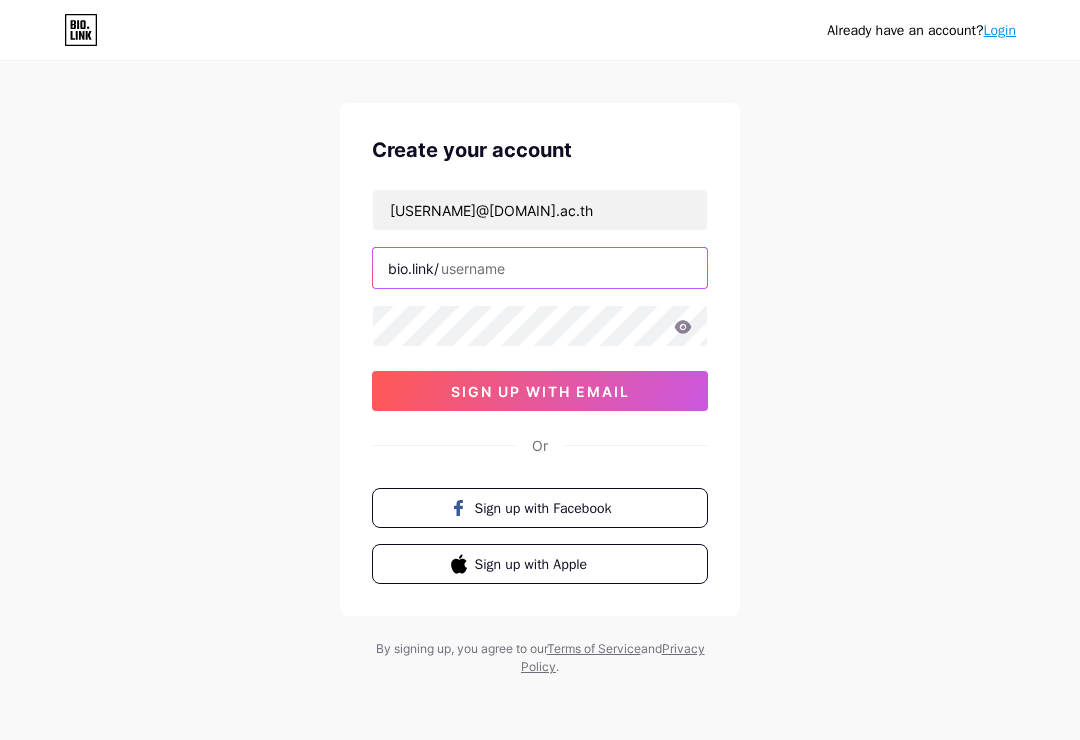 click at bounding box center [540, 268] 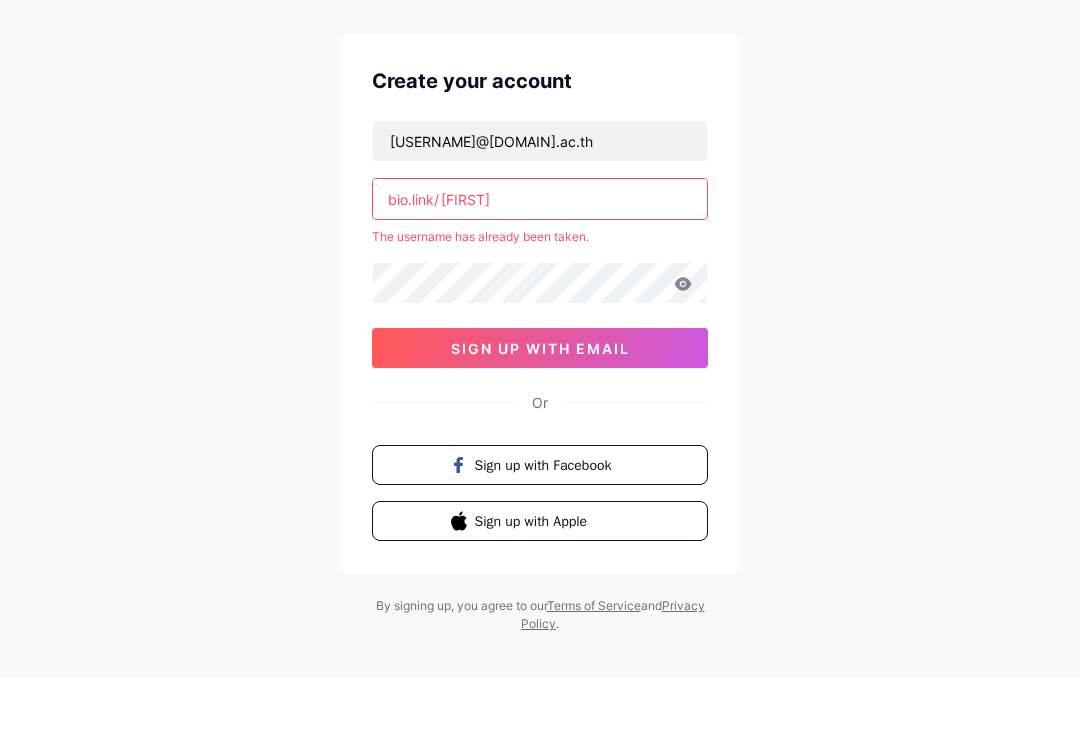 type on "[FIRST]" 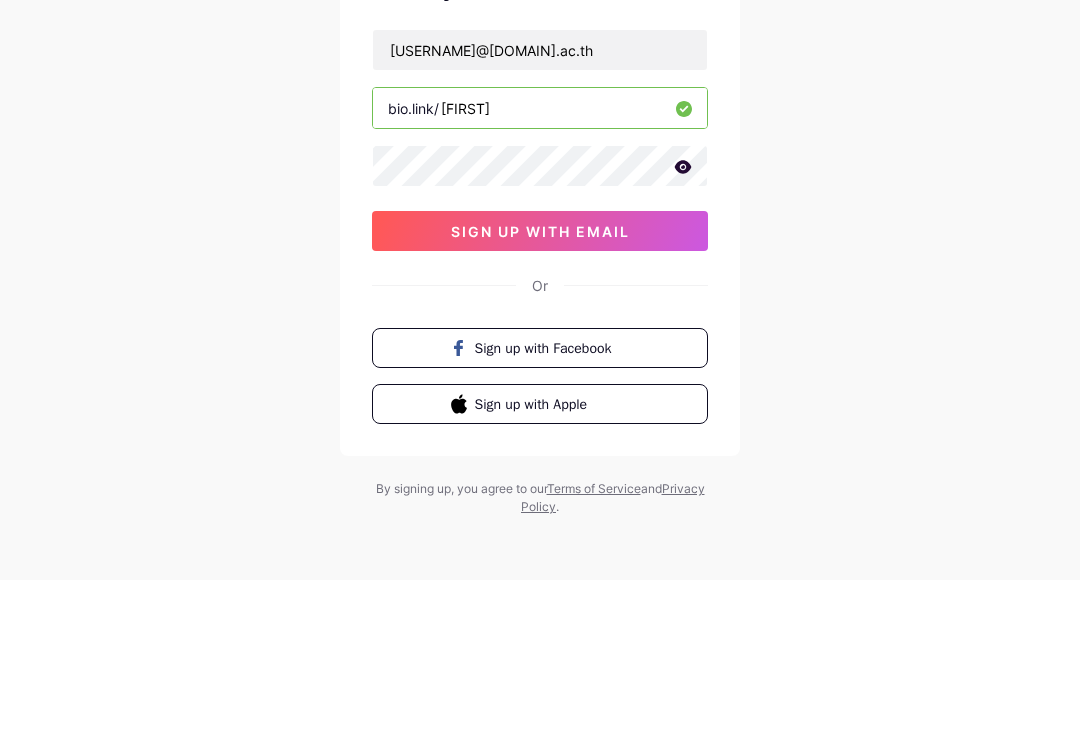 click on "sign up with email" at bounding box center [540, 391] 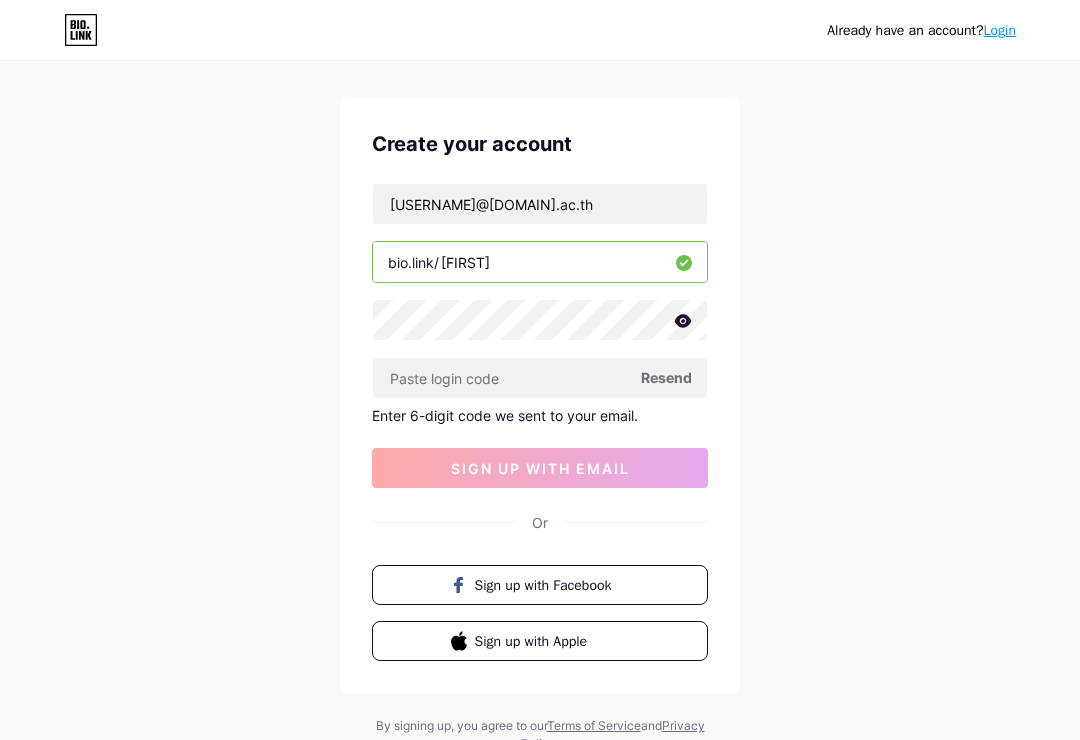 click 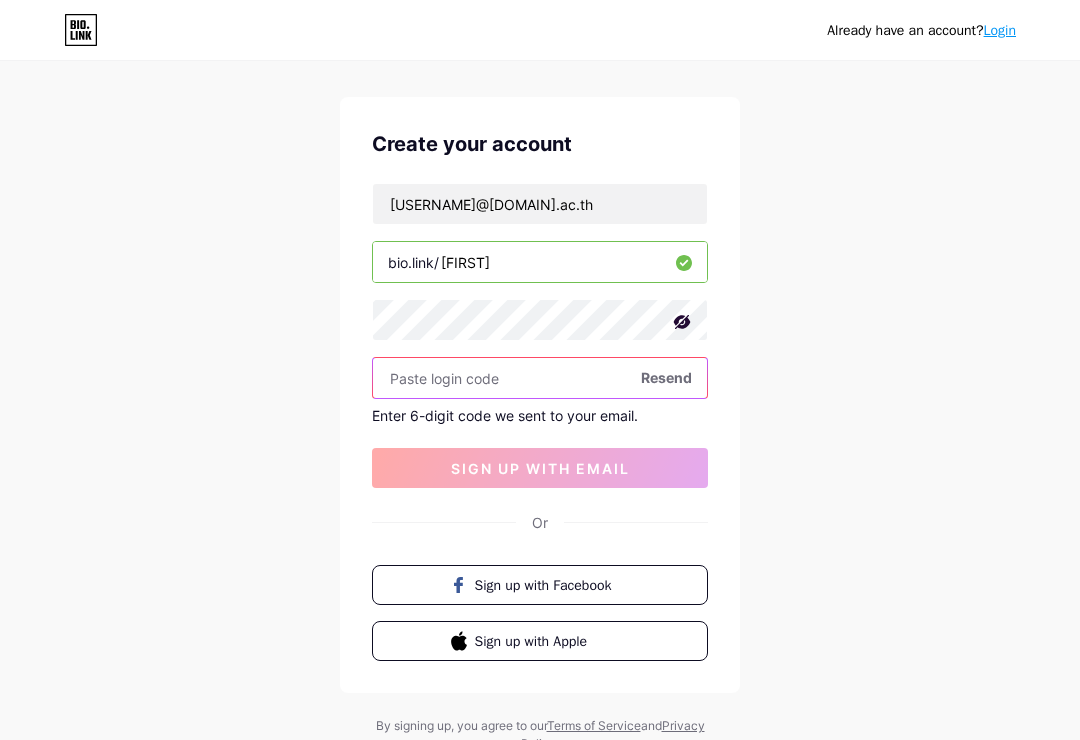 click at bounding box center (540, 378) 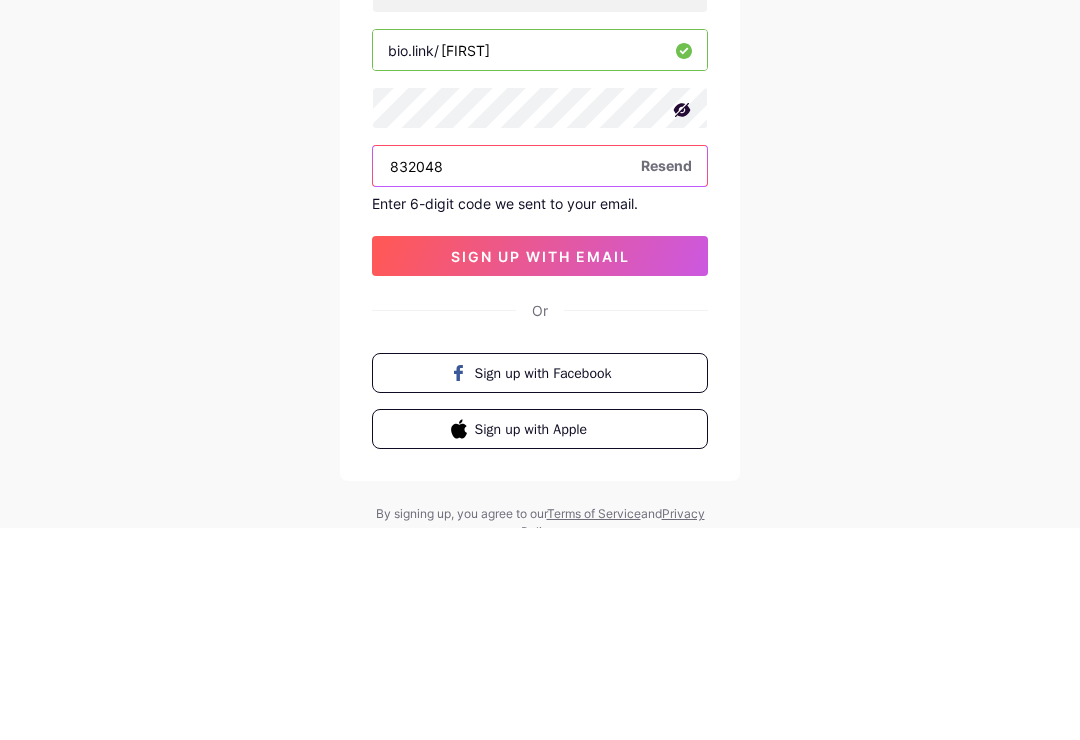type on "832048" 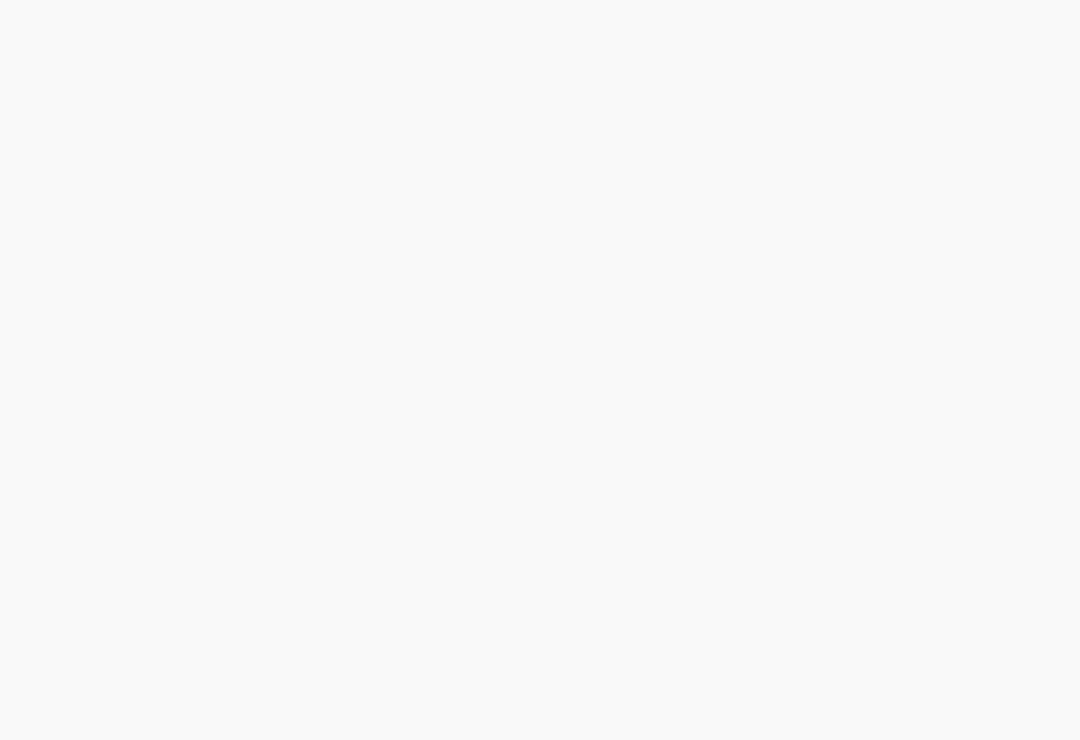 scroll, scrollTop: 31, scrollLeft: 0, axis: vertical 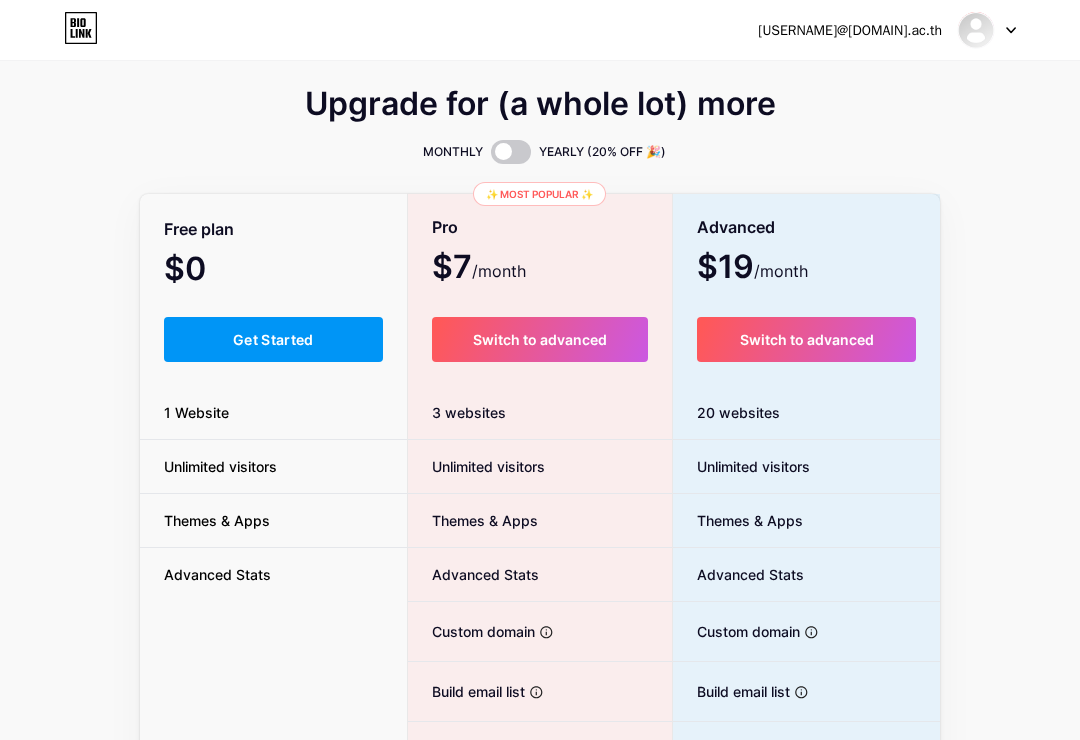 click on "Get Started" at bounding box center (273, 339) 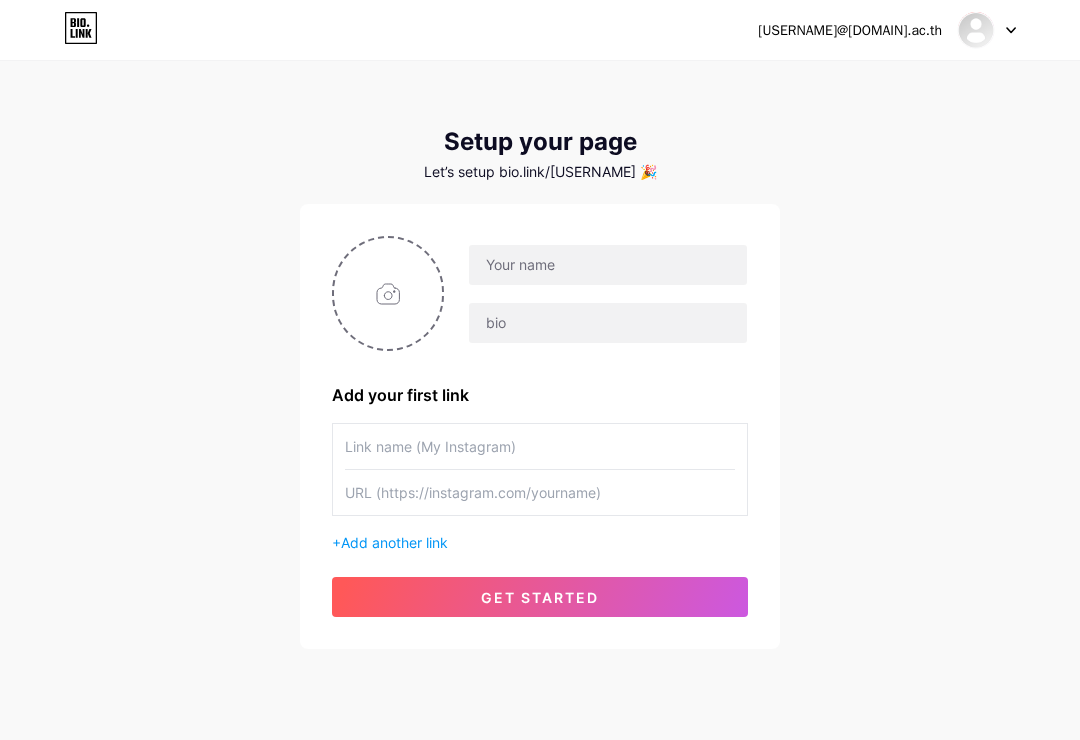 click at bounding box center [388, 293] 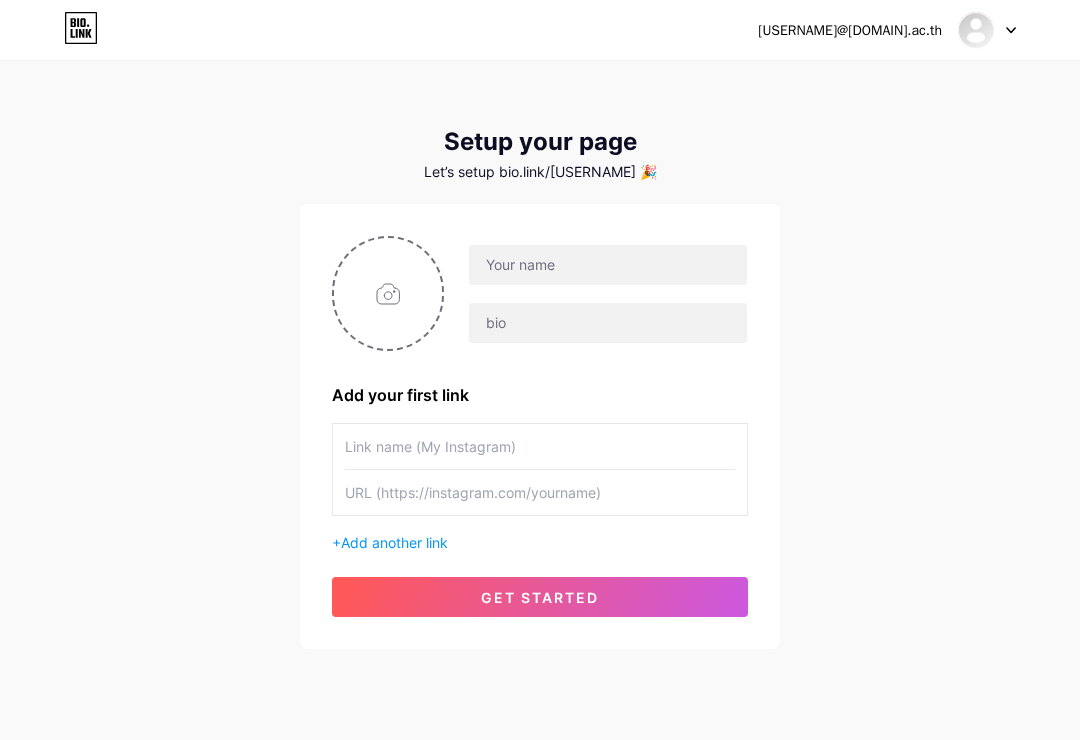 type on "C:\fakepath\IMG_3671.jpeg" 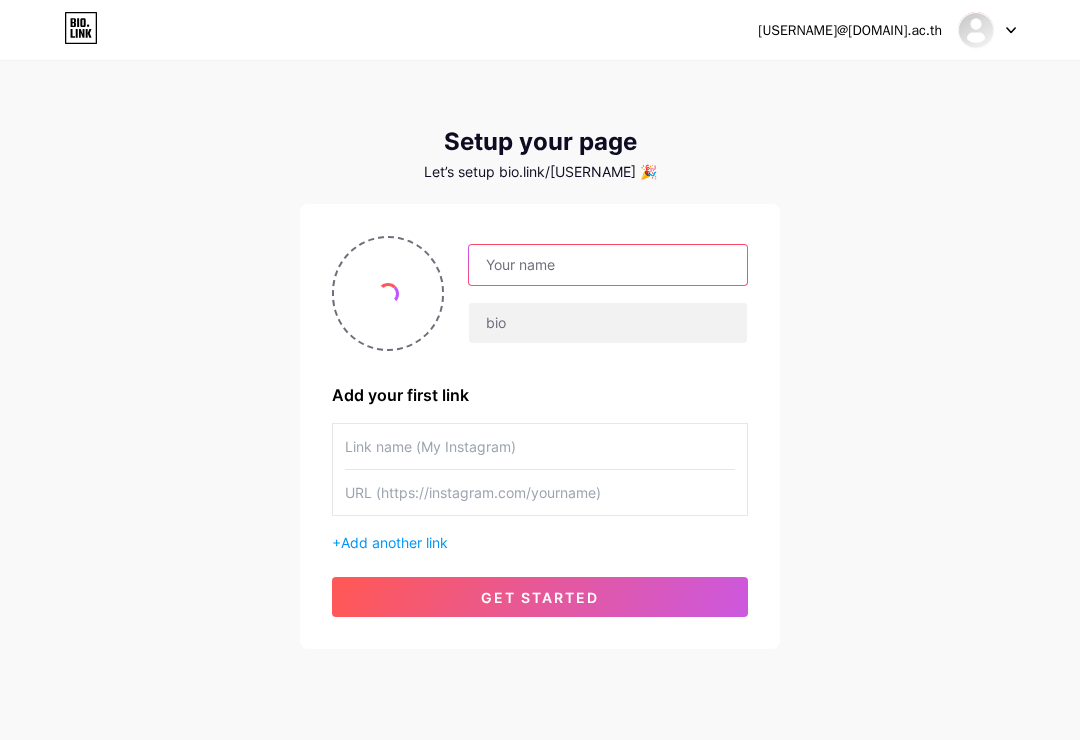 click at bounding box center (608, 265) 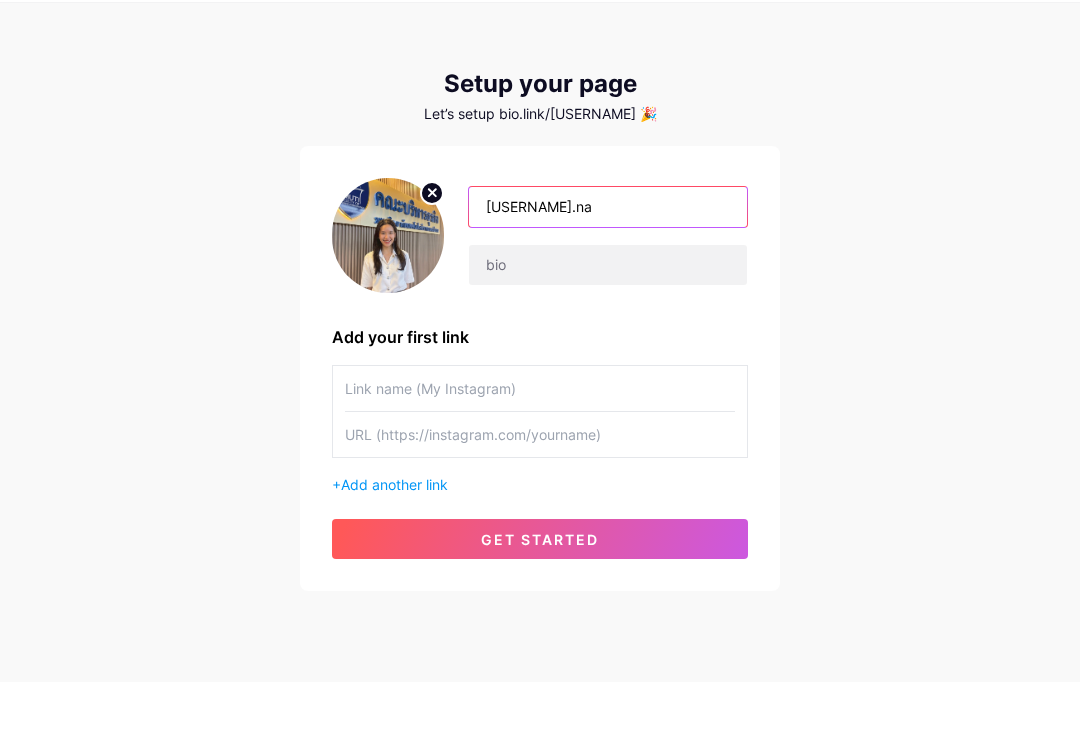 type on "[USERNAME].na" 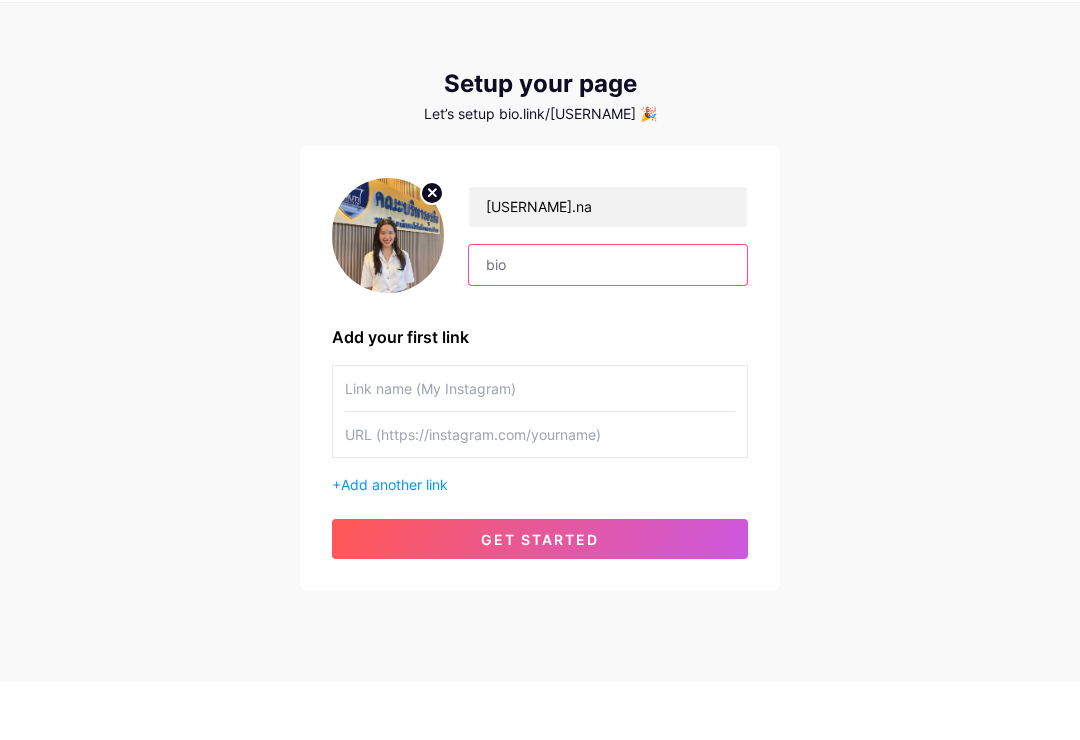click at bounding box center (608, 323) 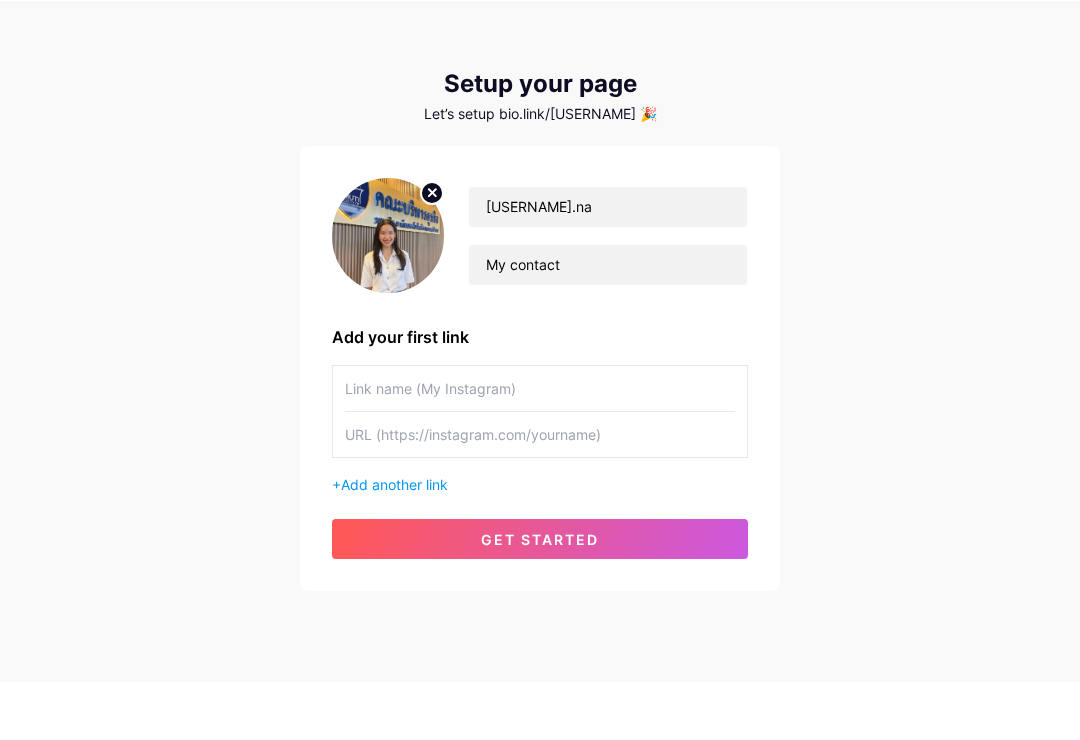 click on "[USERNAME]@[DOMAIN].ac.th     Dashboard     Logout   Setup your page   Let’s setup bio.link/[USERNAME] 🎉               [FIRST].[LAST]     My contact     Add your first link
+  Add another link     get started" at bounding box center [540, 356] 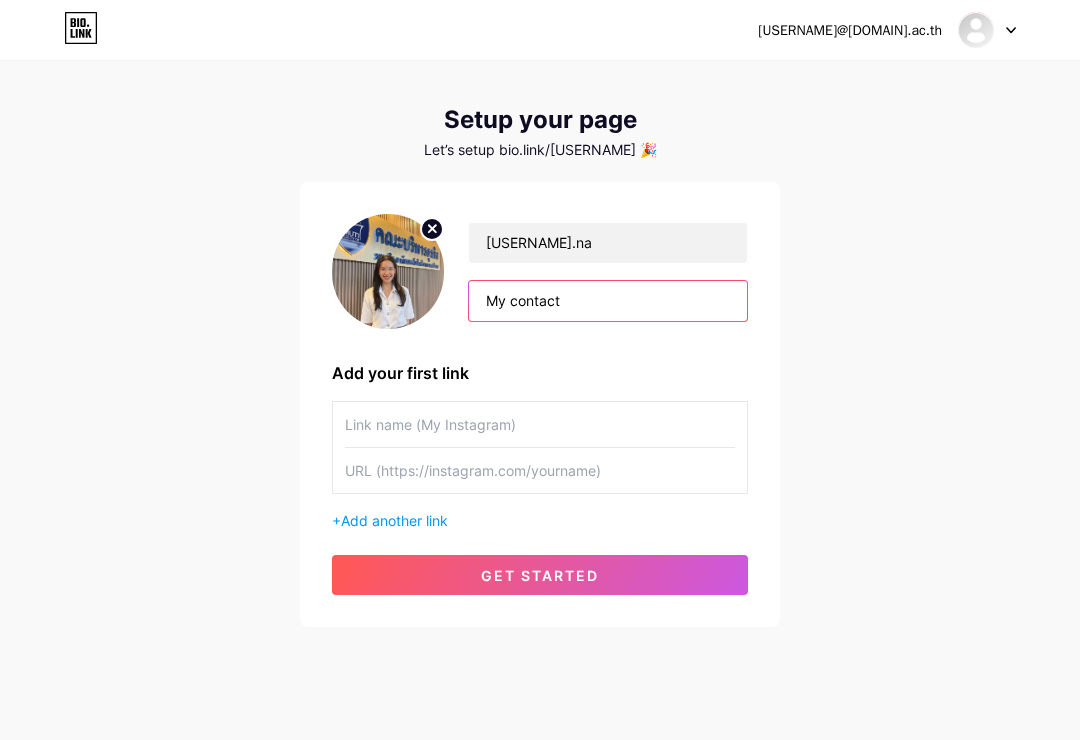 click on "My contact" at bounding box center [608, 301] 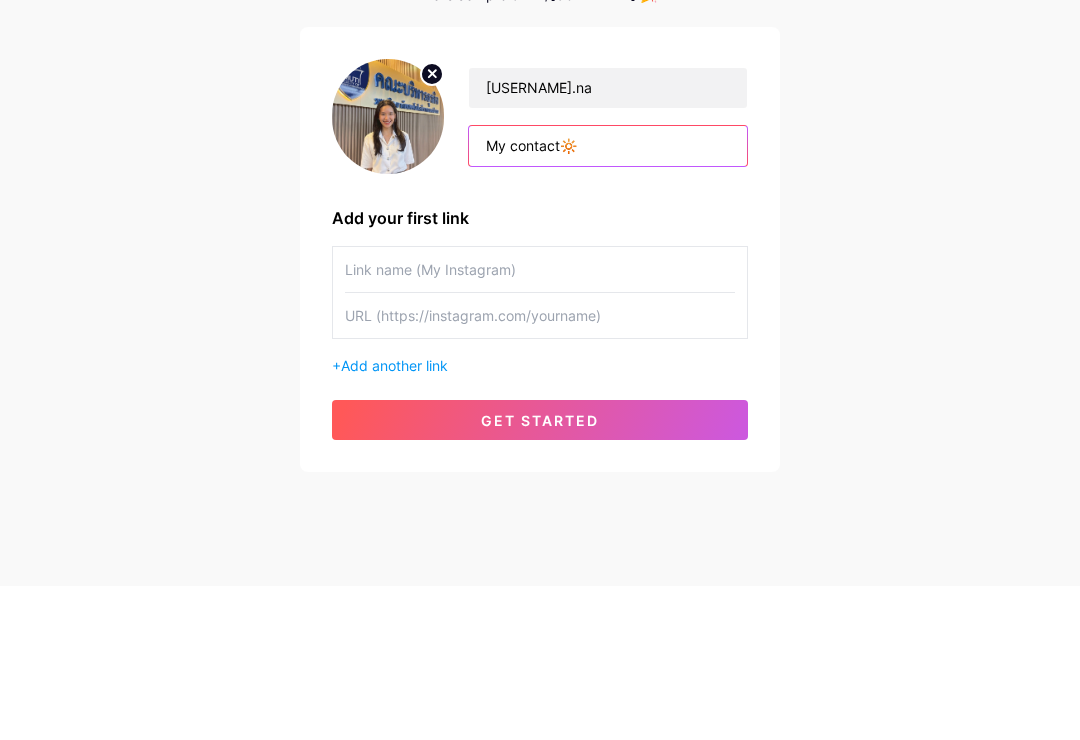 type on "My contact🔆" 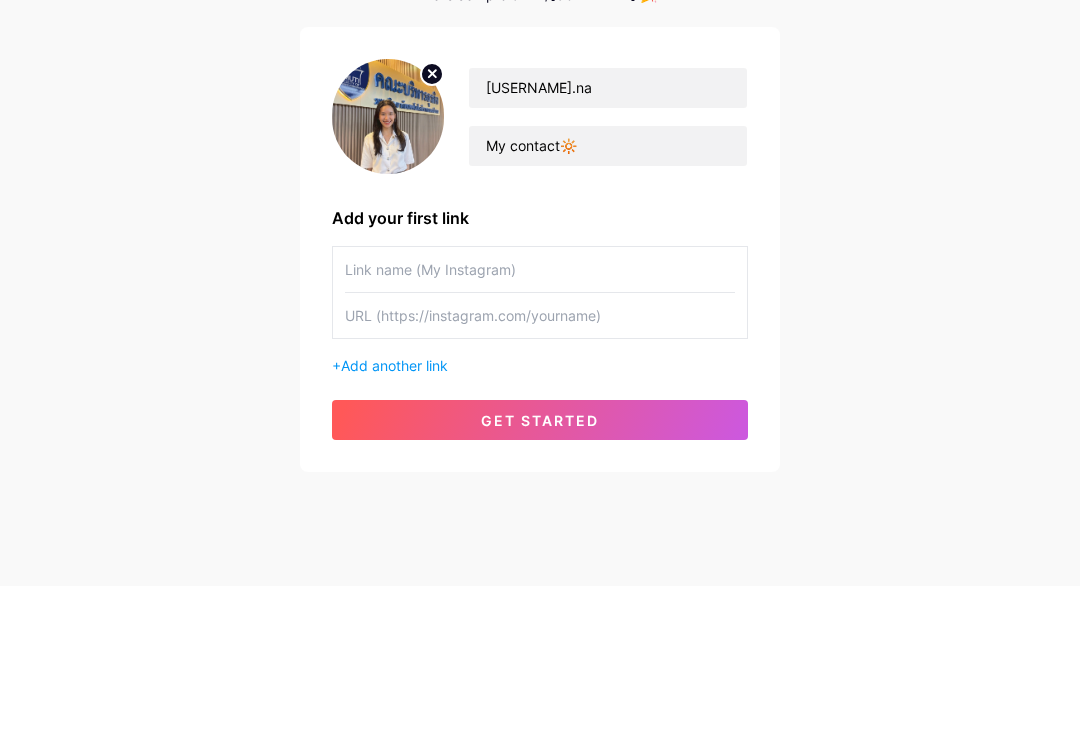 click at bounding box center [540, 424] 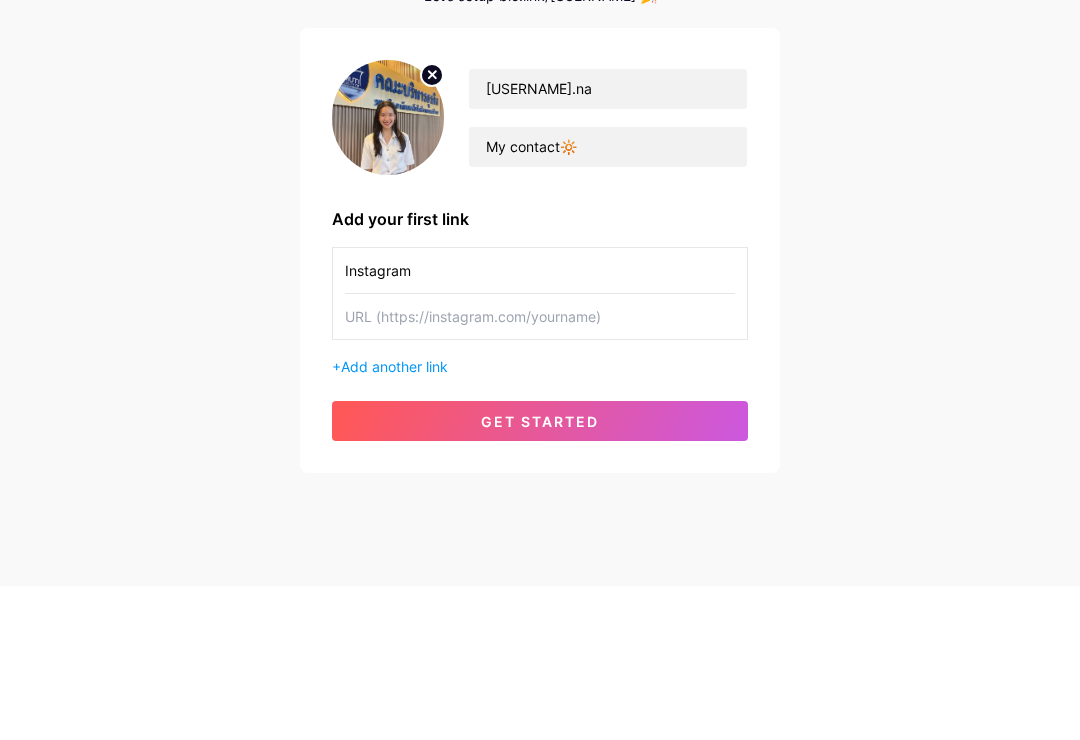 type on "Instagram" 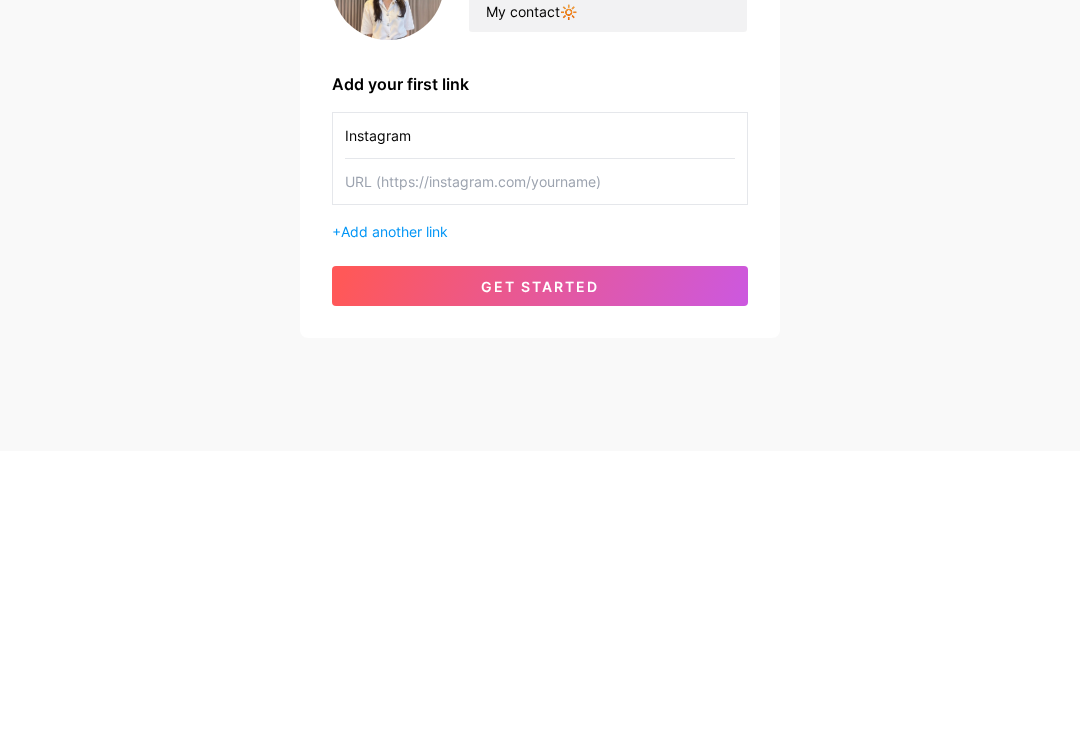 scroll, scrollTop: 53, scrollLeft: 0, axis: vertical 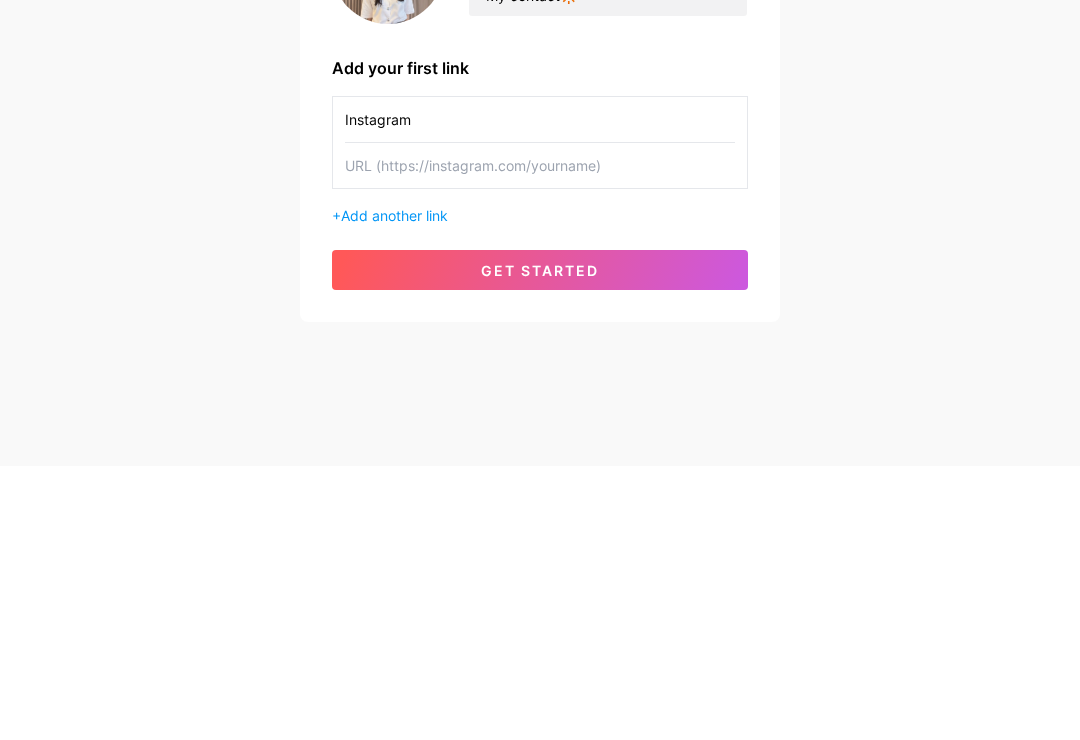 click at bounding box center (540, 439) 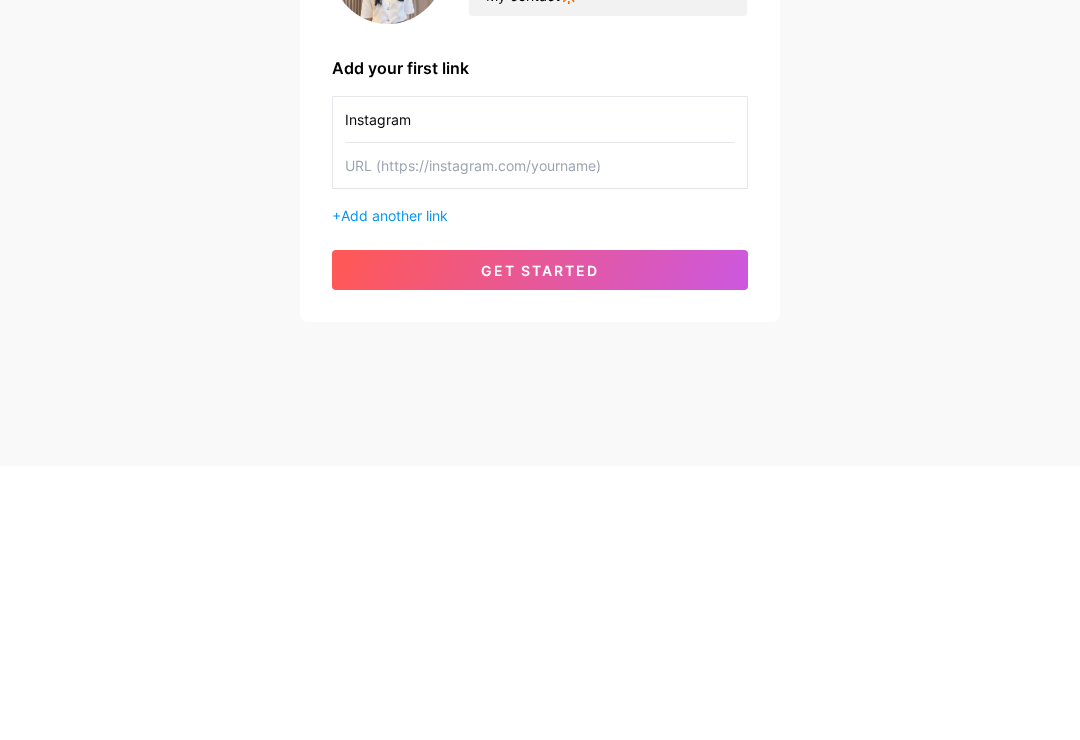 paste on "https://www.instagram.com/[USERNAME]?igsh=bTUzd3J0cG1oZ2Ns" 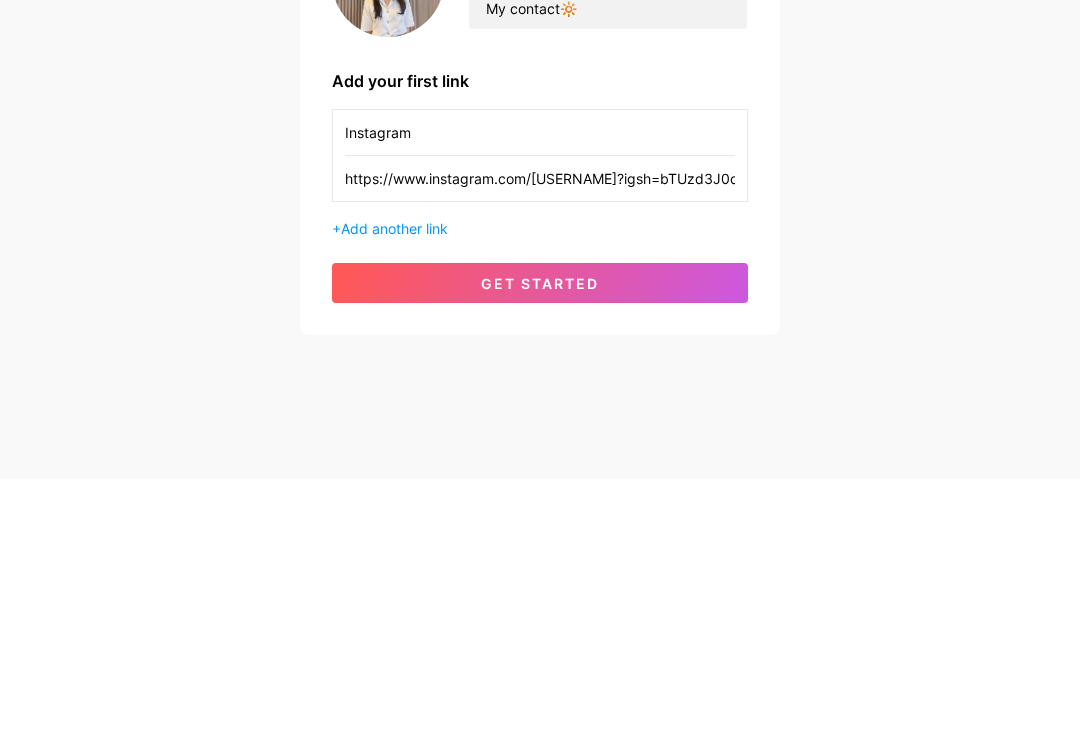 type on "https://www.instagram.com/[USERNAME]?igsh=bTUzd3J0cG1oZ2Ns" 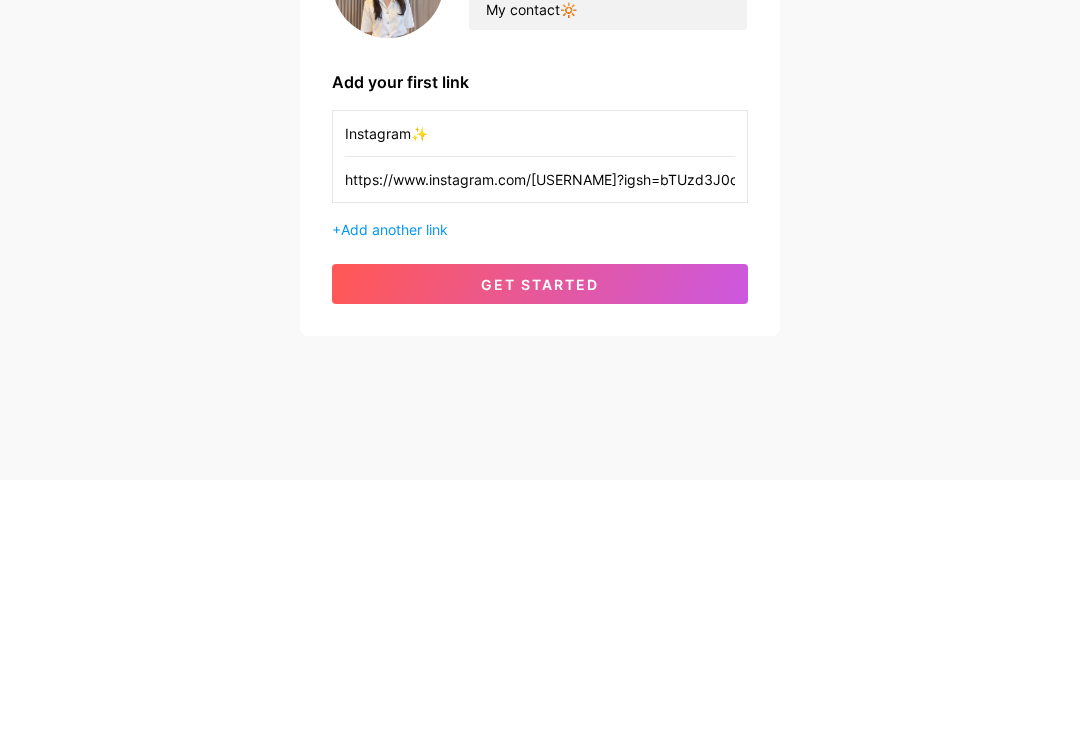 type on "Instagram✨" 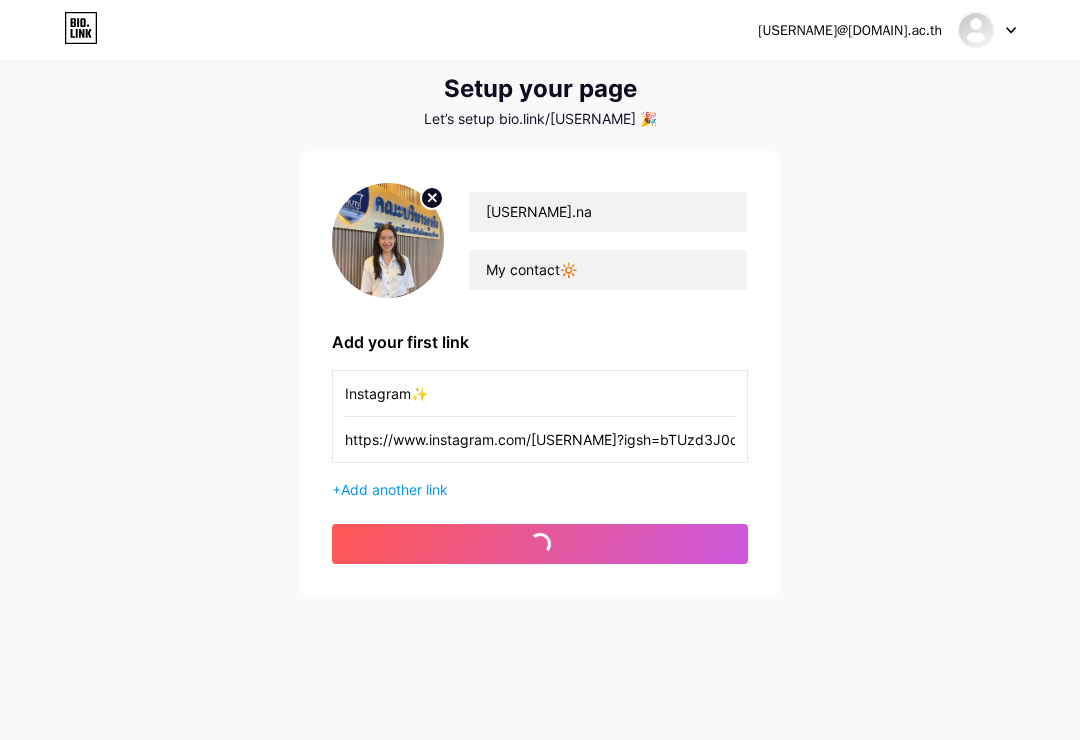 scroll, scrollTop: 0, scrollLeft: 0, axis: both 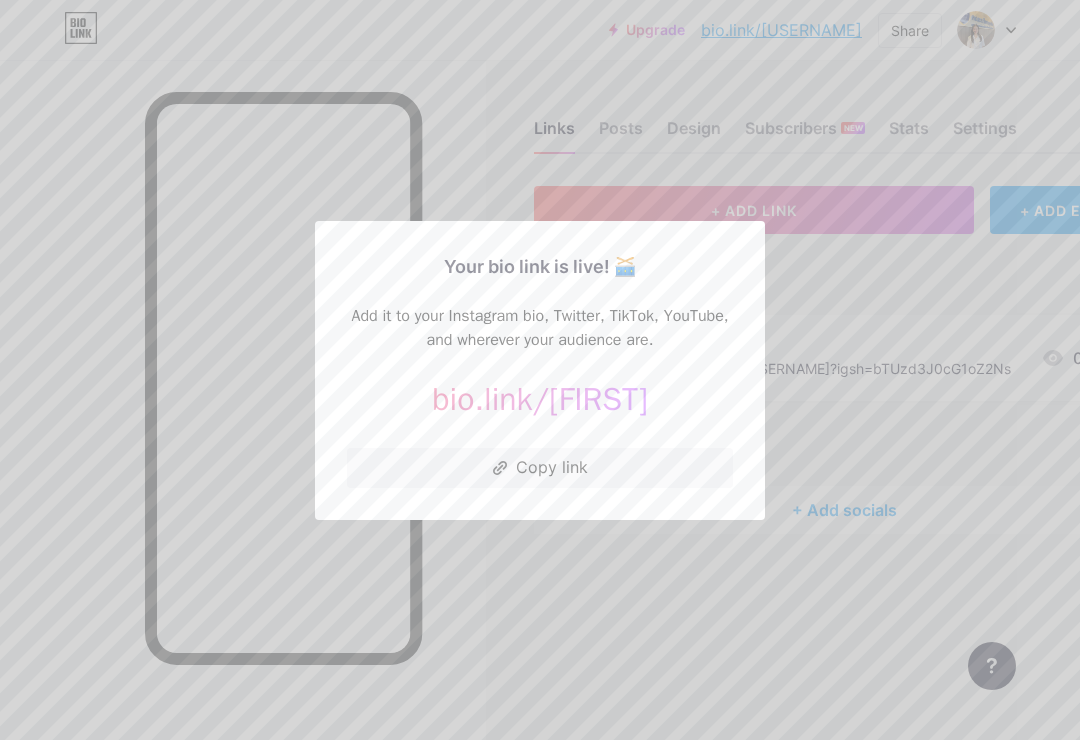 click at bounding box center [540, 370] 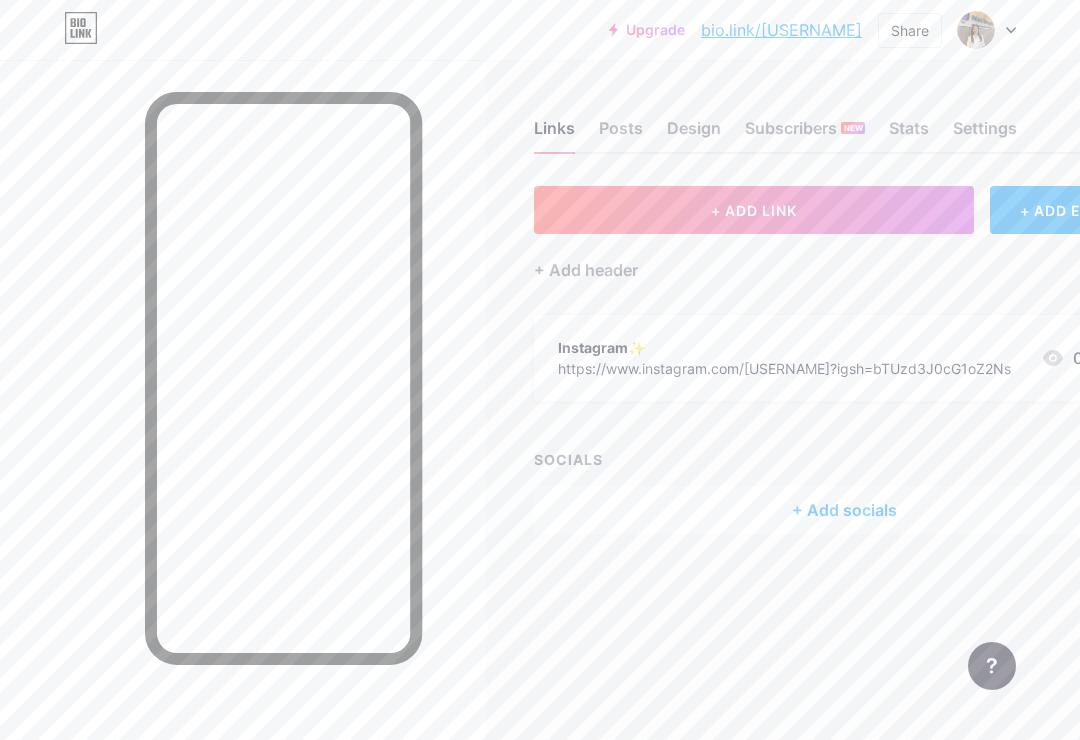 click on "+ ADD LINK" at bounding box center (754, 210) 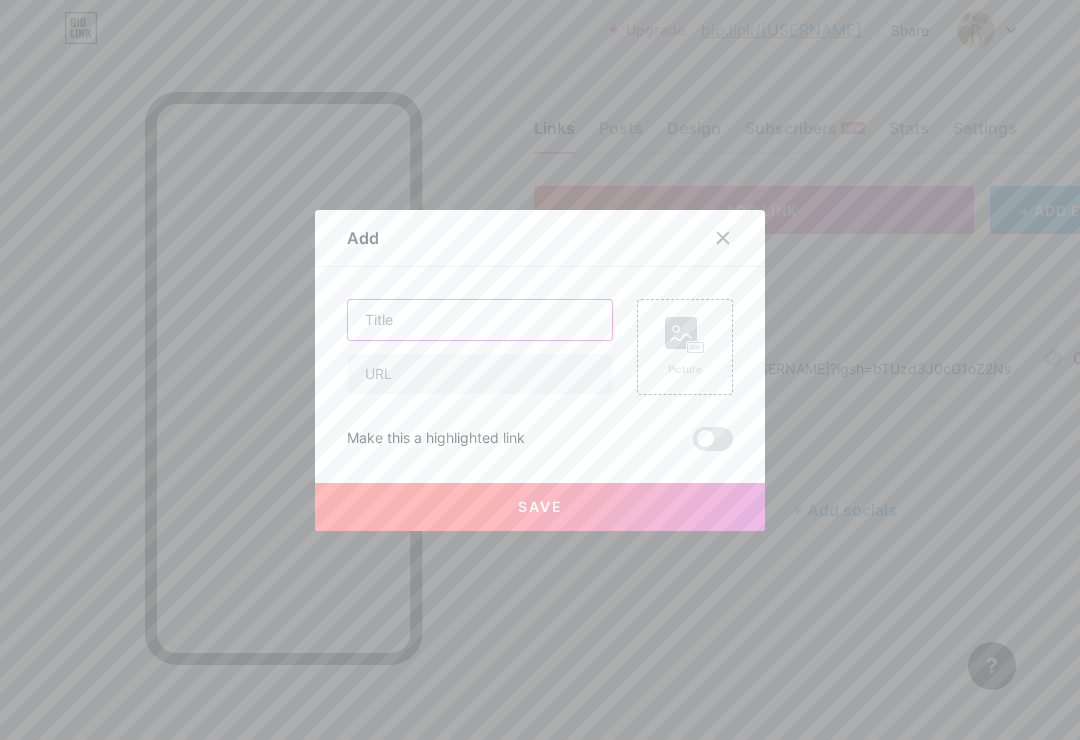 click at bounding box center [480, 320] 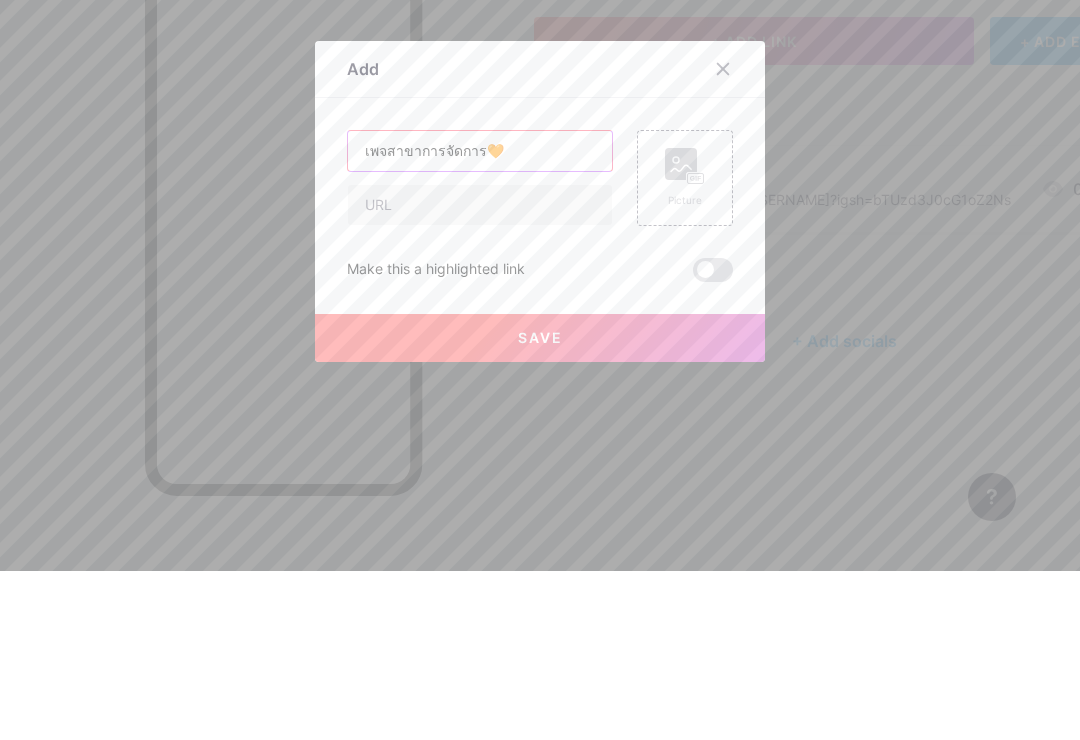 type on "เพจสาขาการจัดการ🧡" 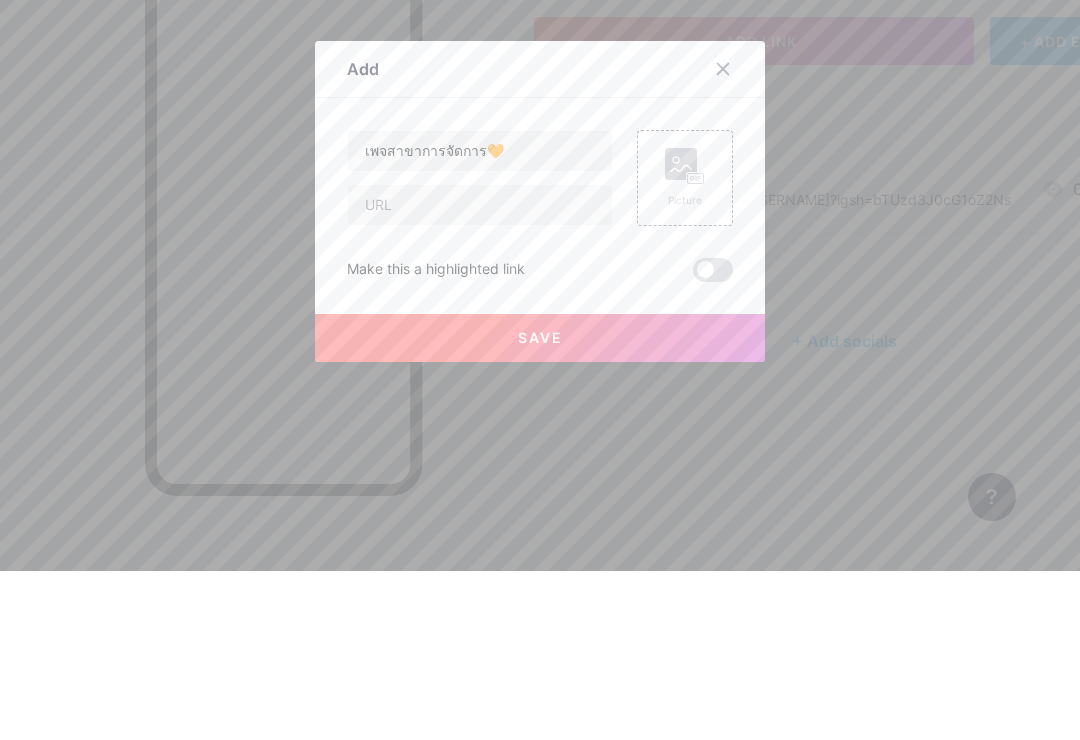 click at bounding box center (480, 374) 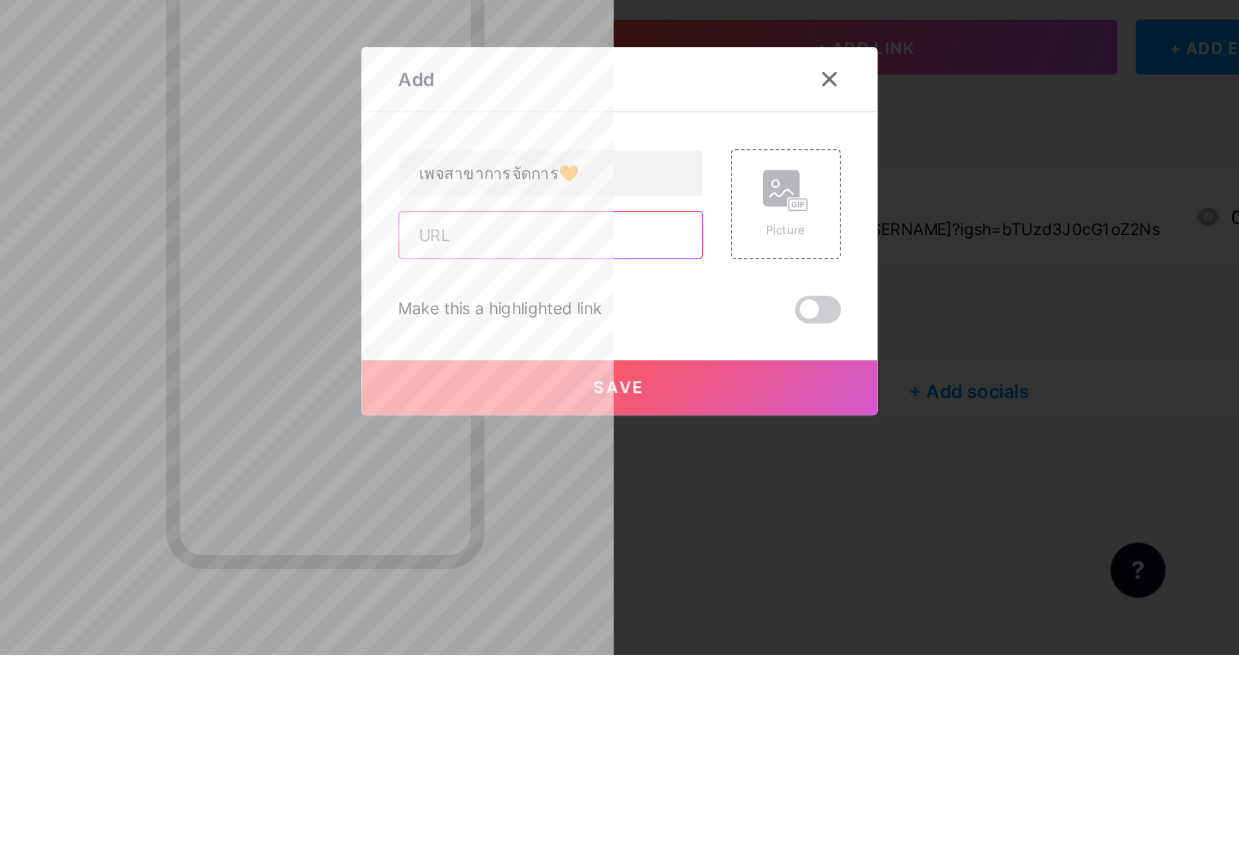 scroll, scrollTop: 0, scrollLeft: 0, axis: both 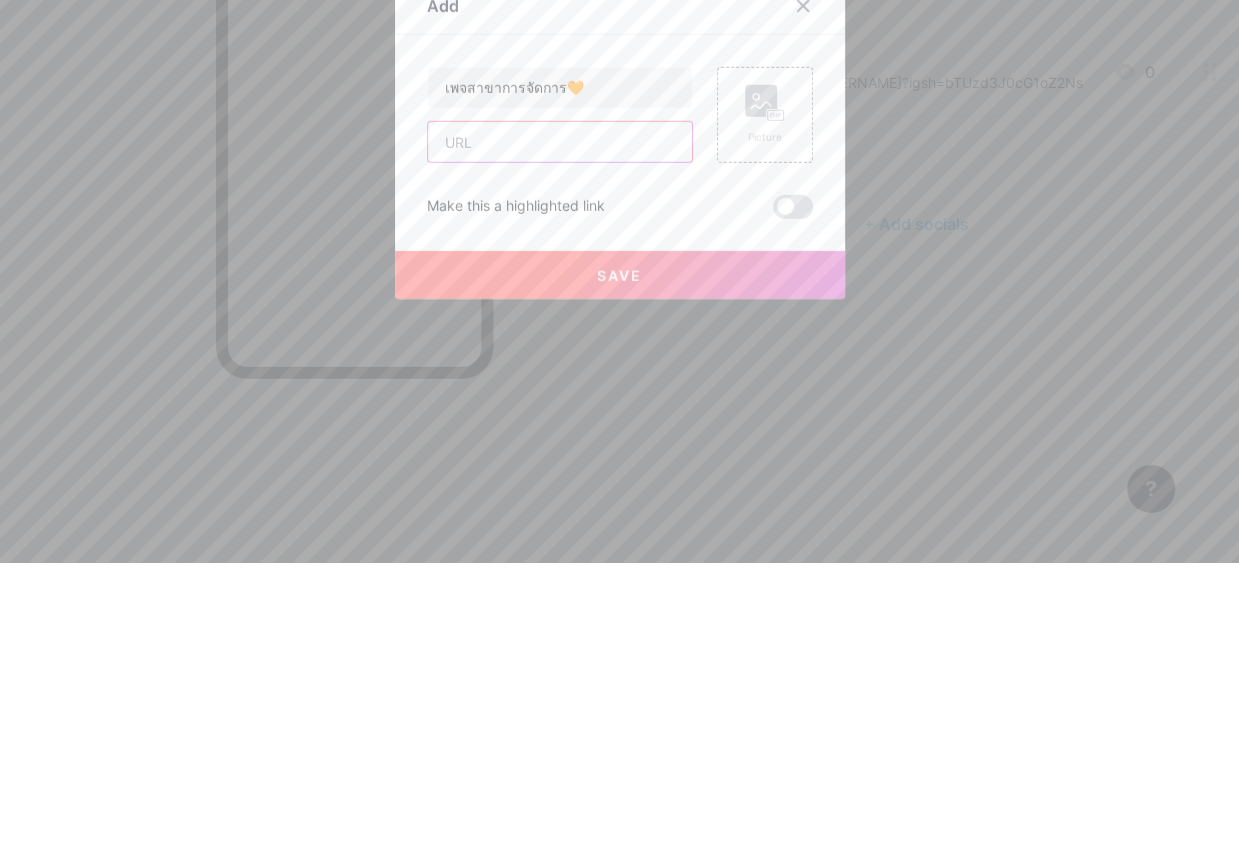 click at bounding box center (560, 428) 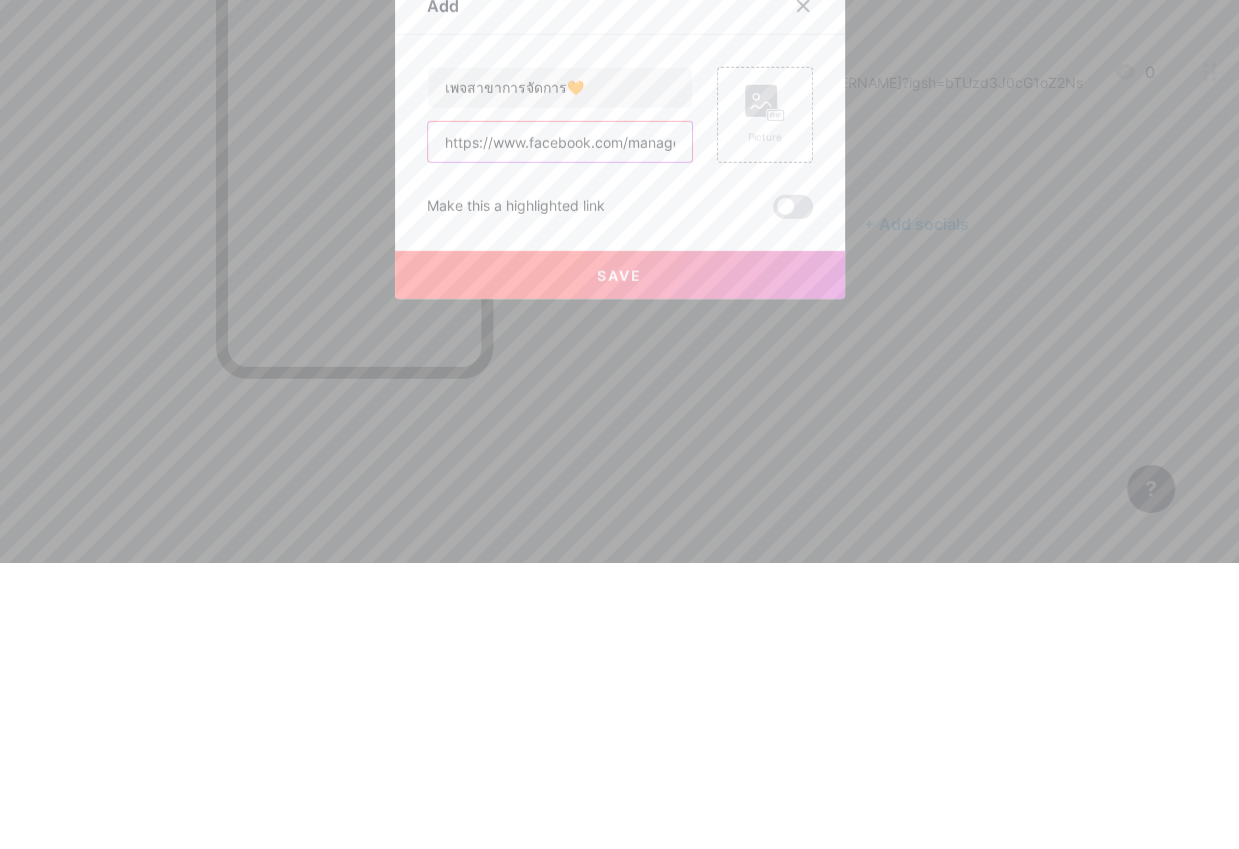 type on "https://www.facebook.com/management.ba.rmuti?" 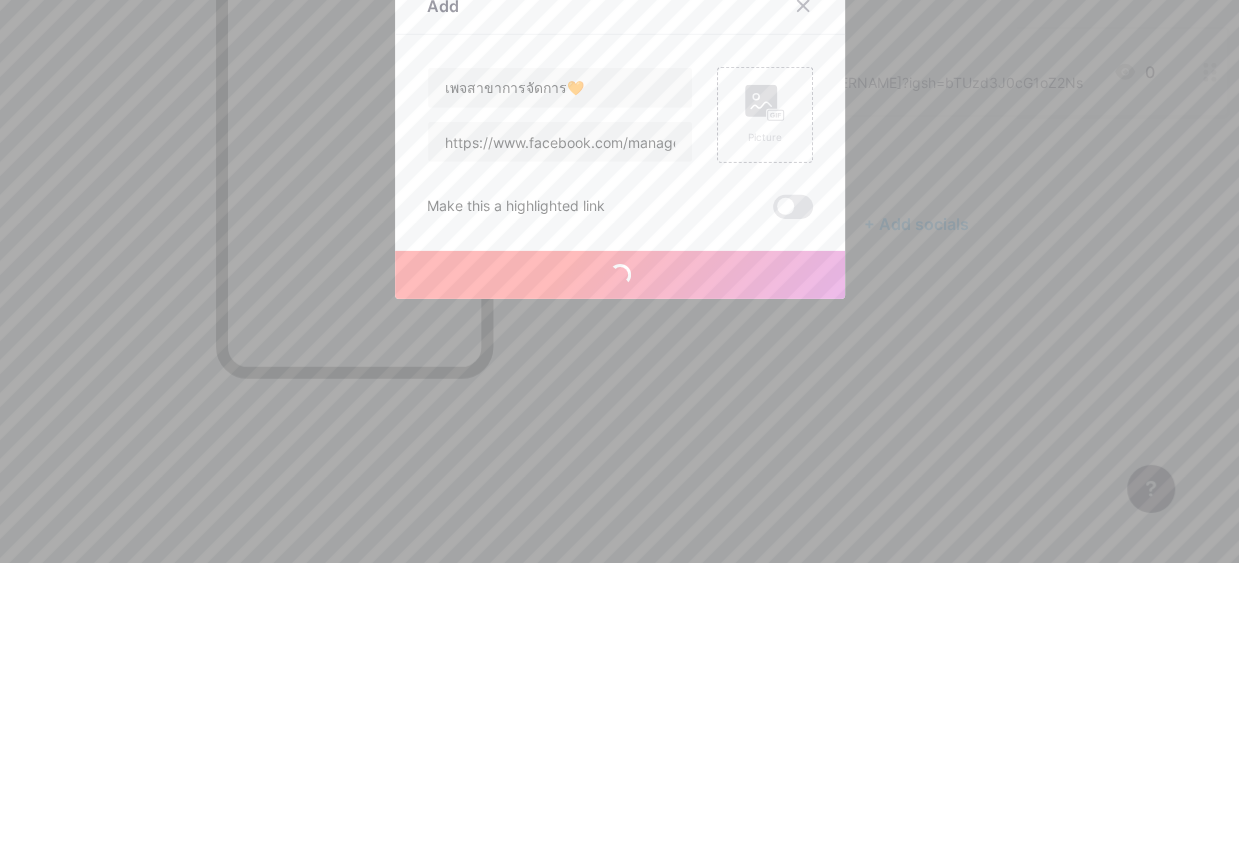 scroll, scrollTop: 36, scrollLeft: 0, axis: vertical 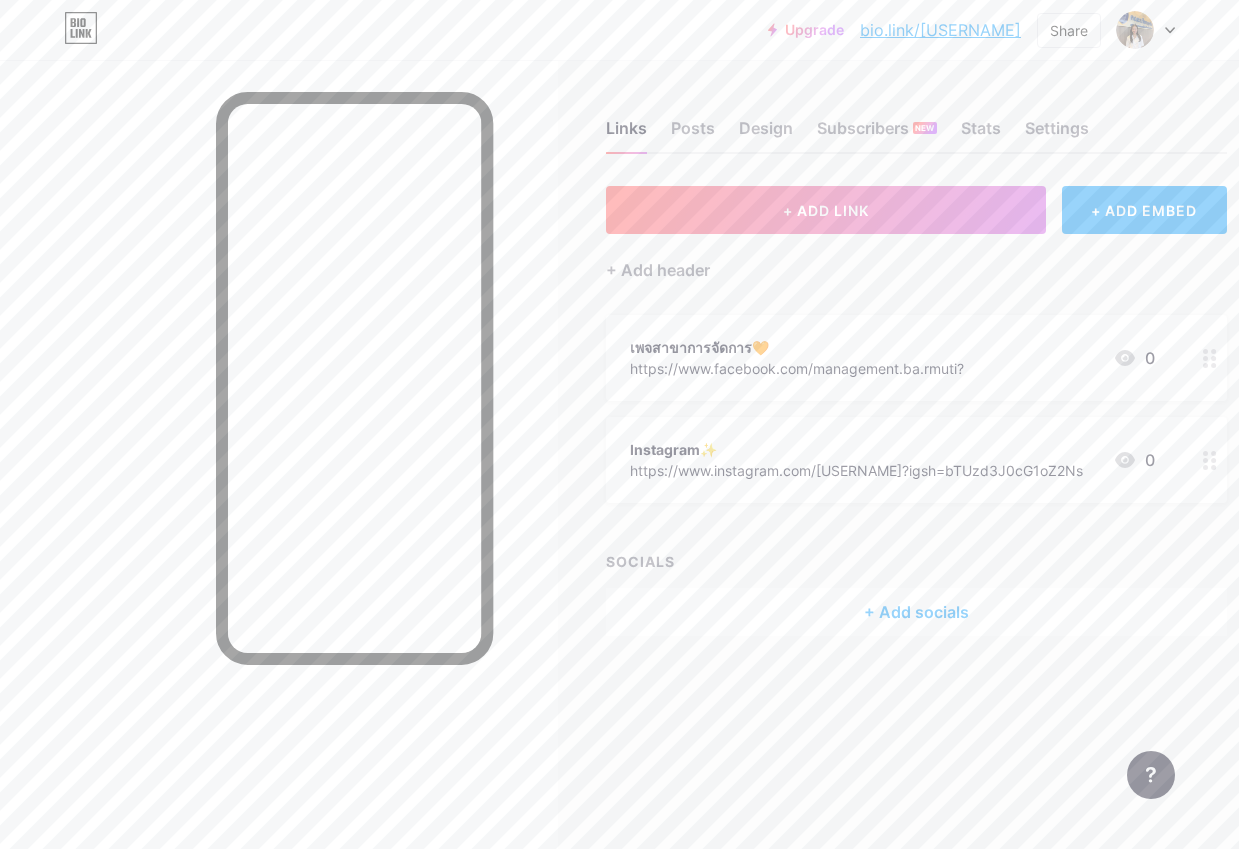 click on "Share" at bounding box center (1069, 30) 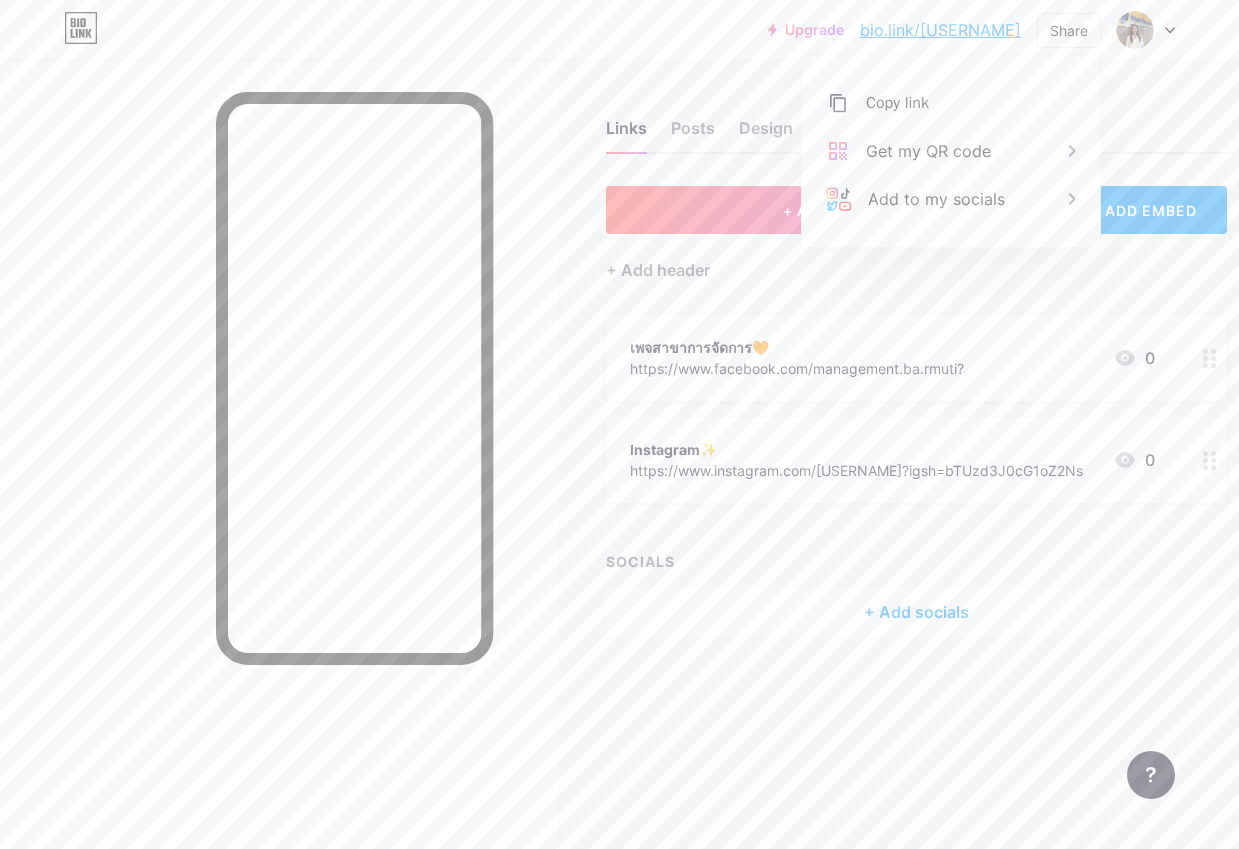 click on "Get my QR code" at bounding box center [951, 151] 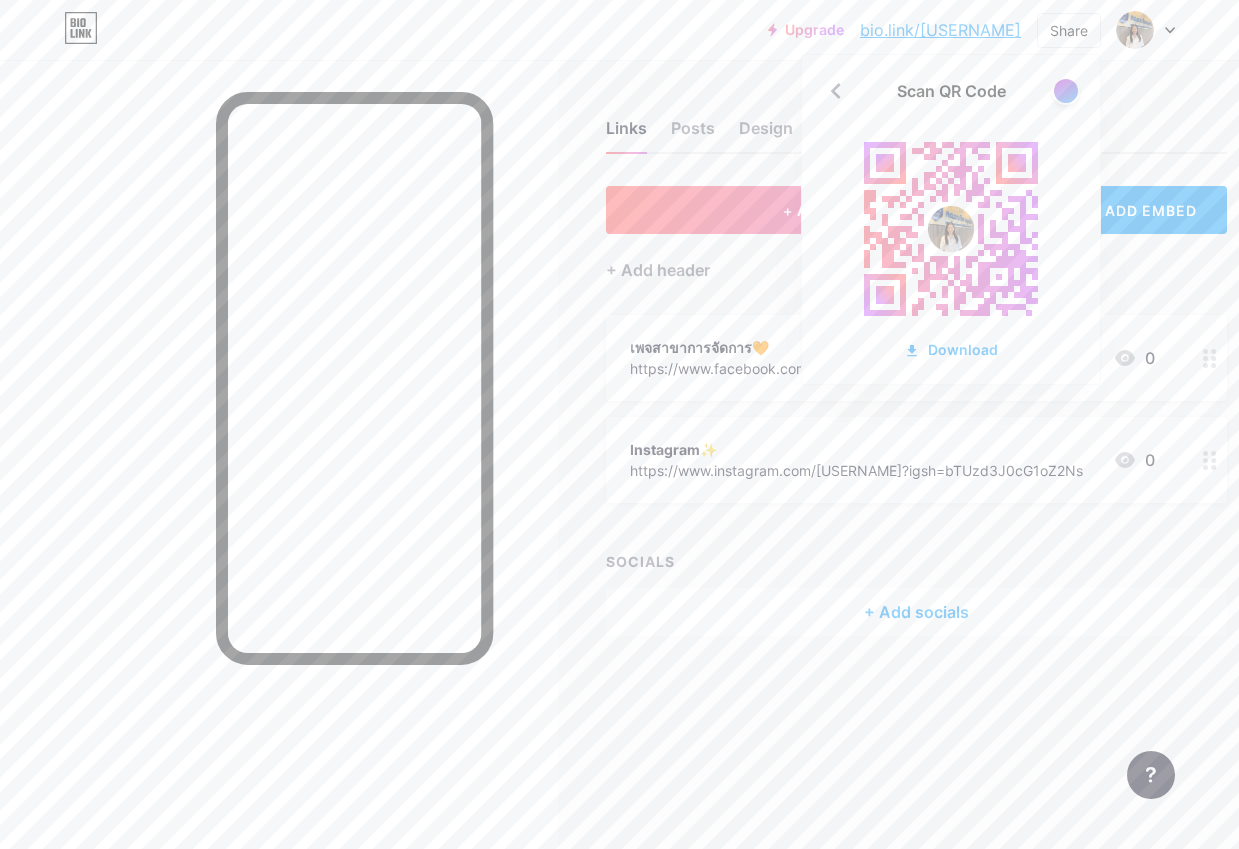 click at bounding box center [1066, 91] 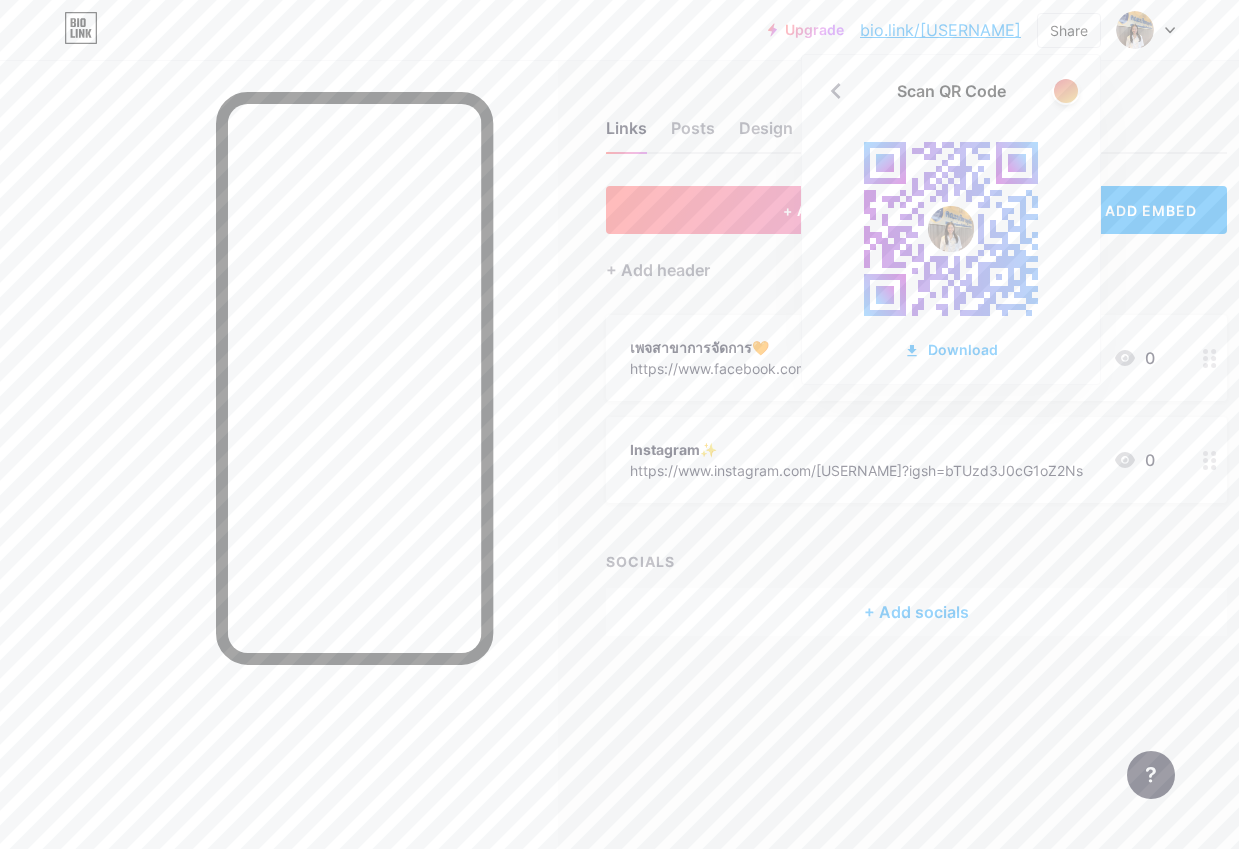 click at bounding box center [1066, 91] 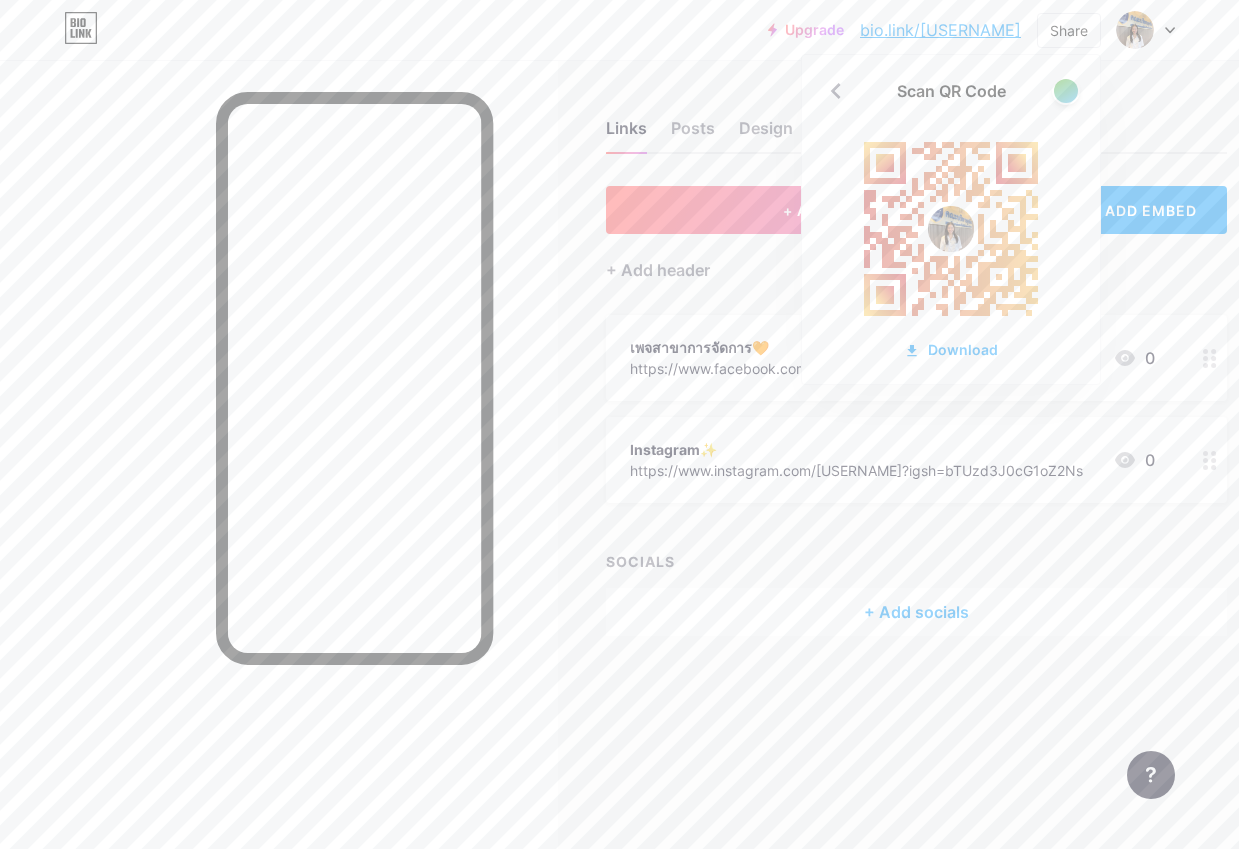 click on "Download" at bounding box center [951, 349] 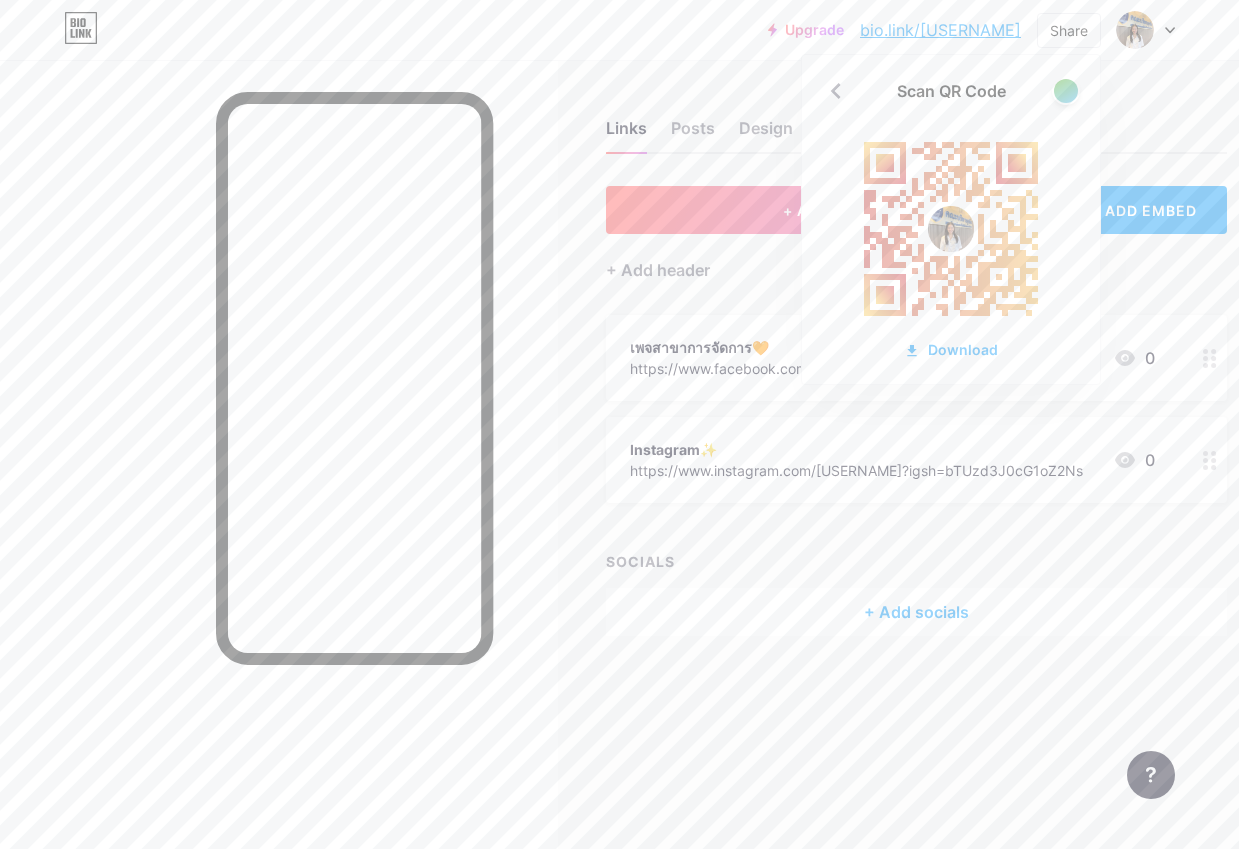 click on "Download" at bounding box center (951, 349) 